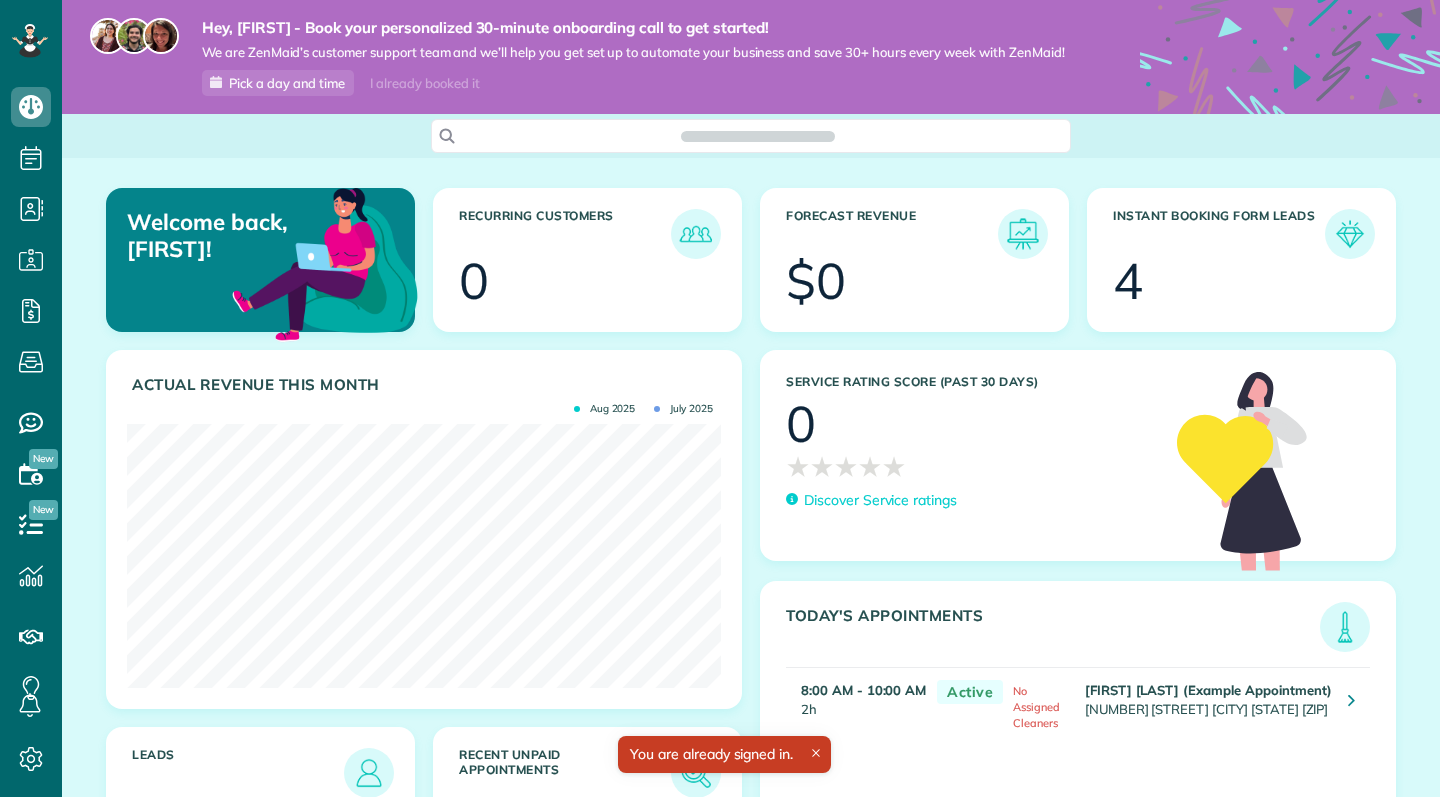 scroll, scrollTop: 0, scrollLeft: 0, axis: both 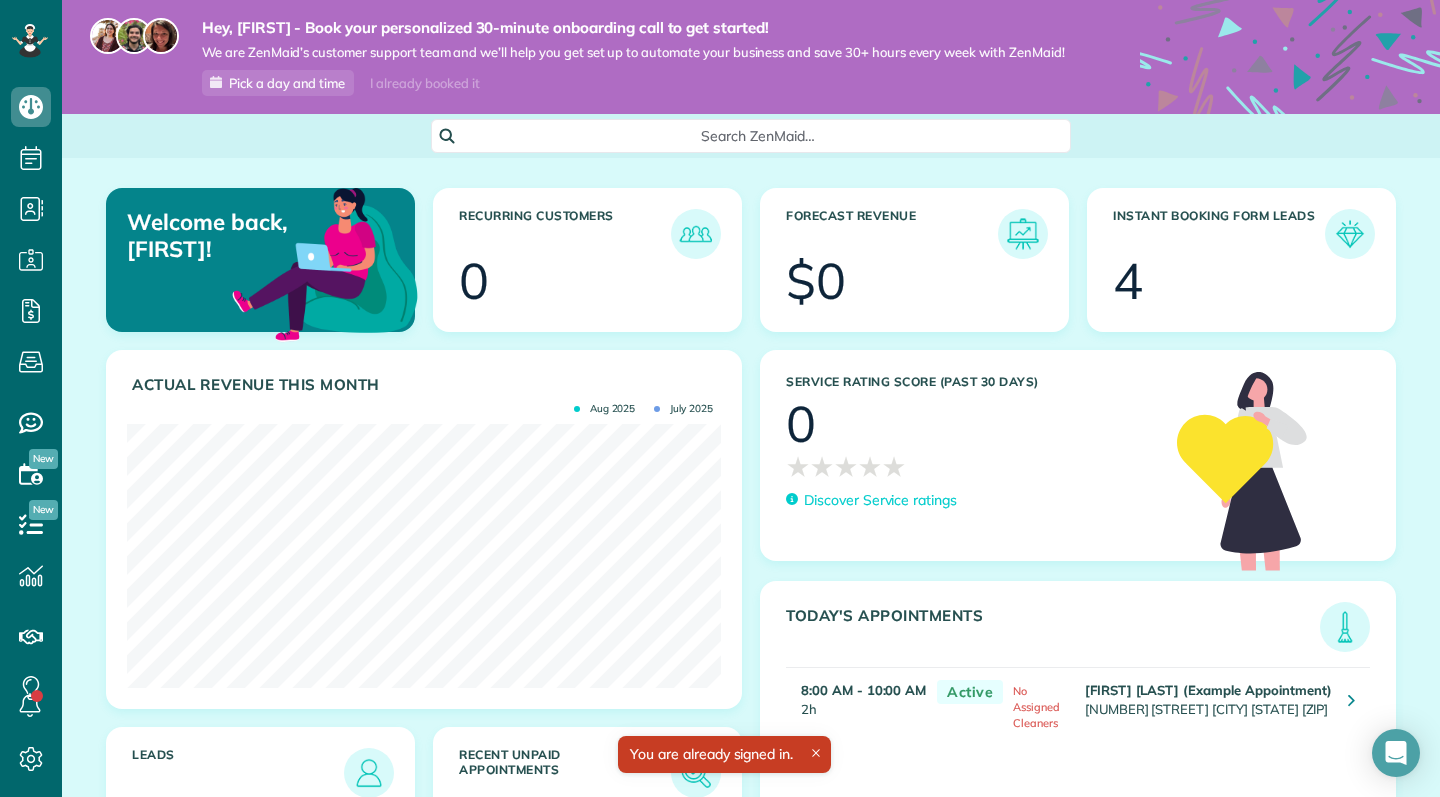 click on "Instant Booking Form Leads" at bounding box center [1219, 234] 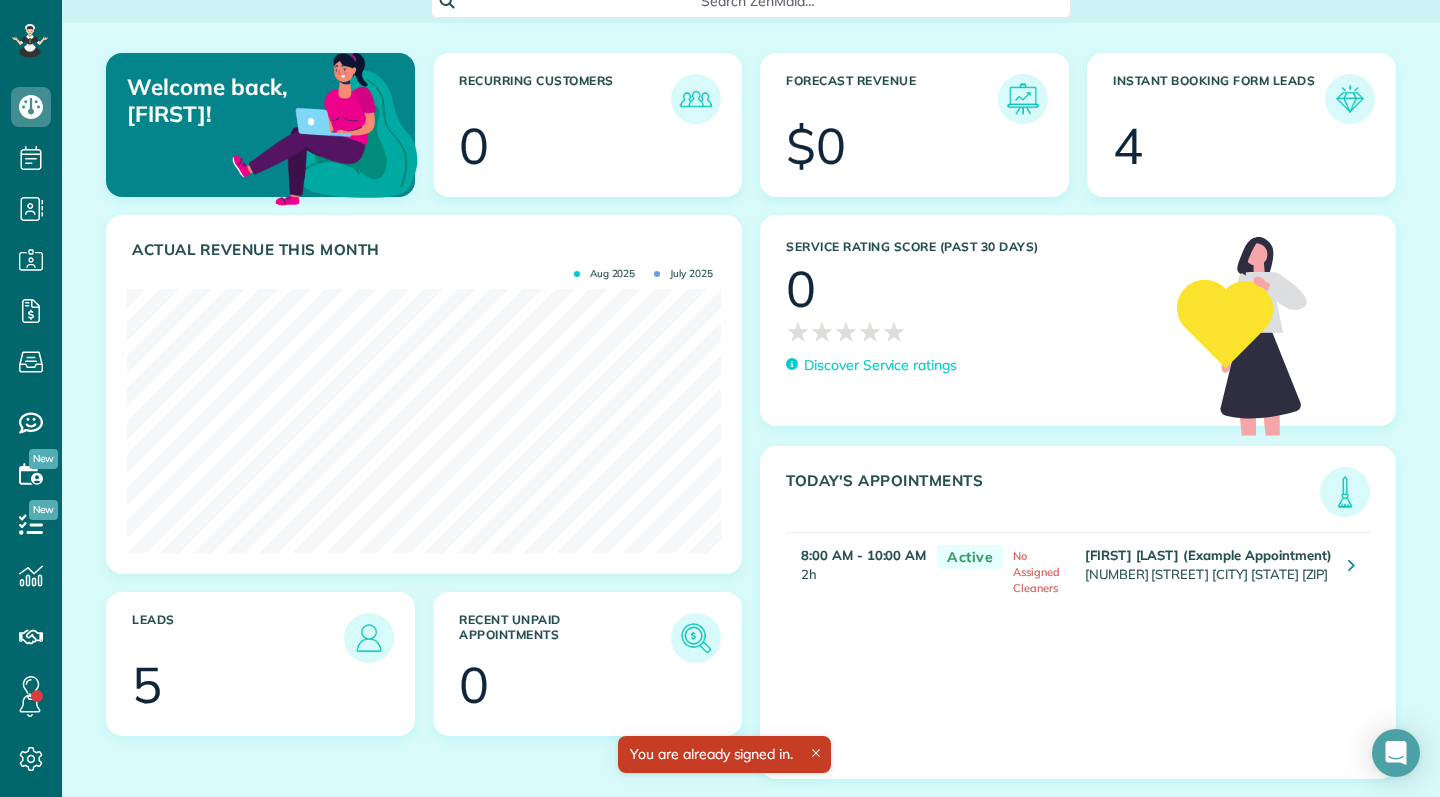 scroll, scrollTop: 139, scrollLeft: 0, axis: vertical 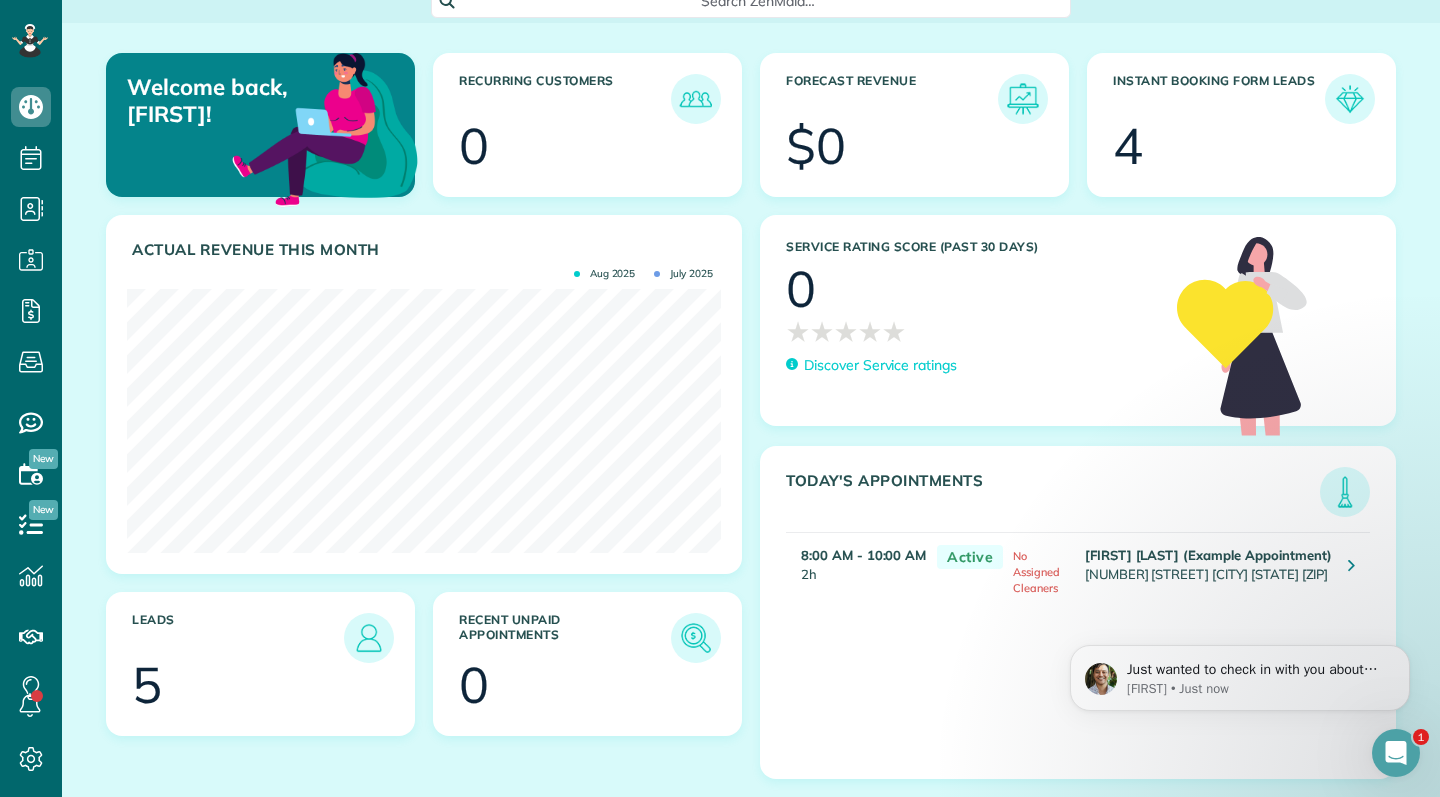 click 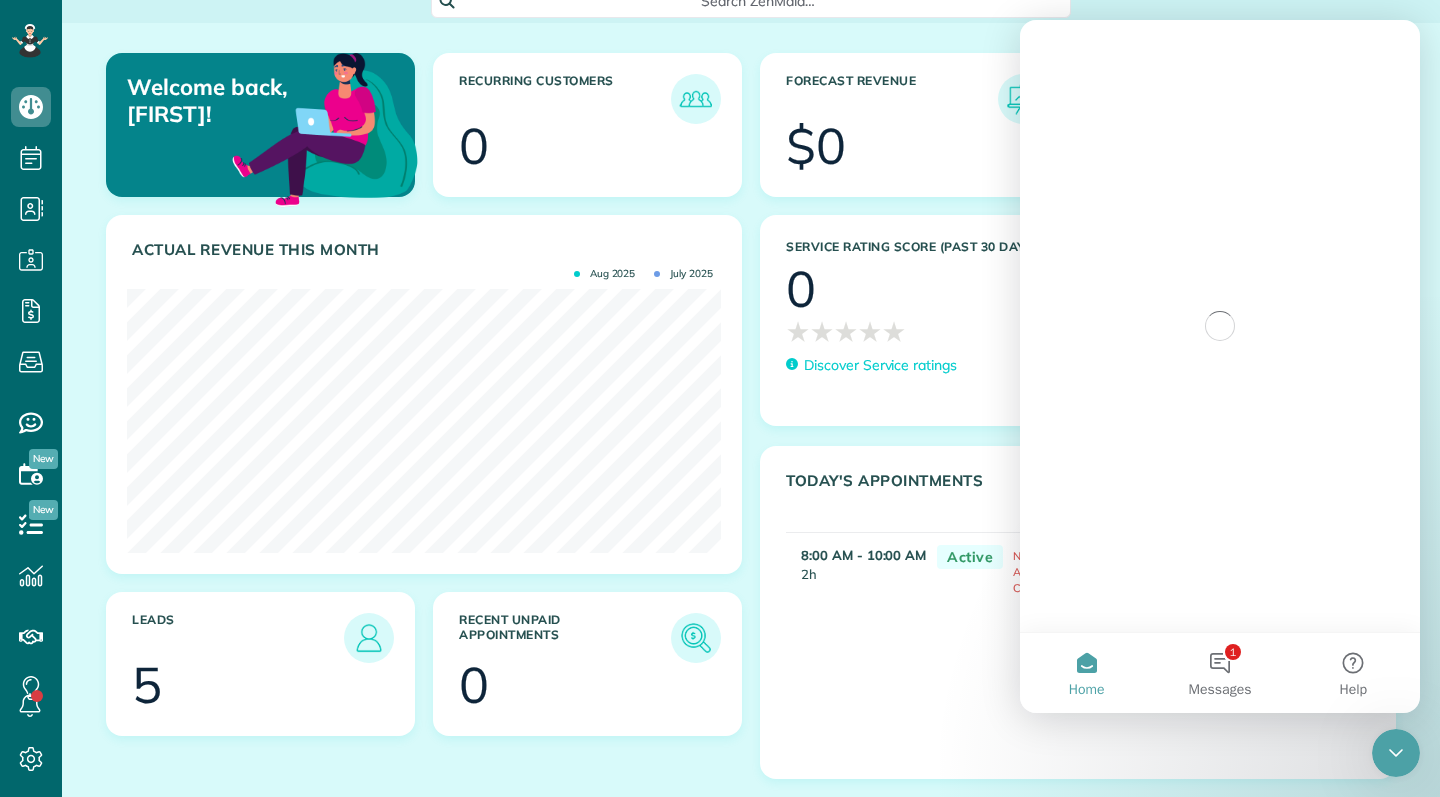scroll, scrollTop: 0, scrollLeft: 0, axis: both 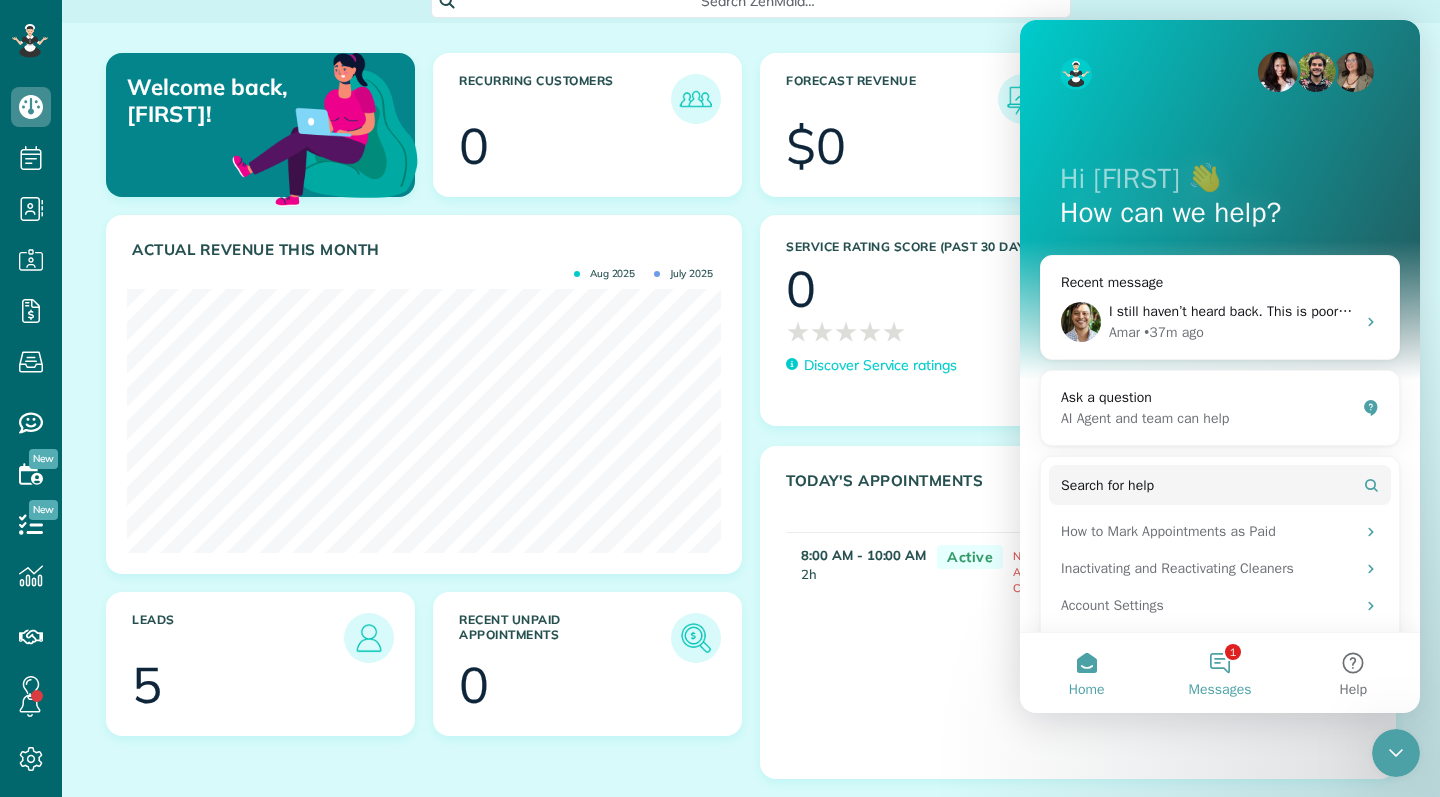 click on "1 Messages" at bounding box center (1219, 673) 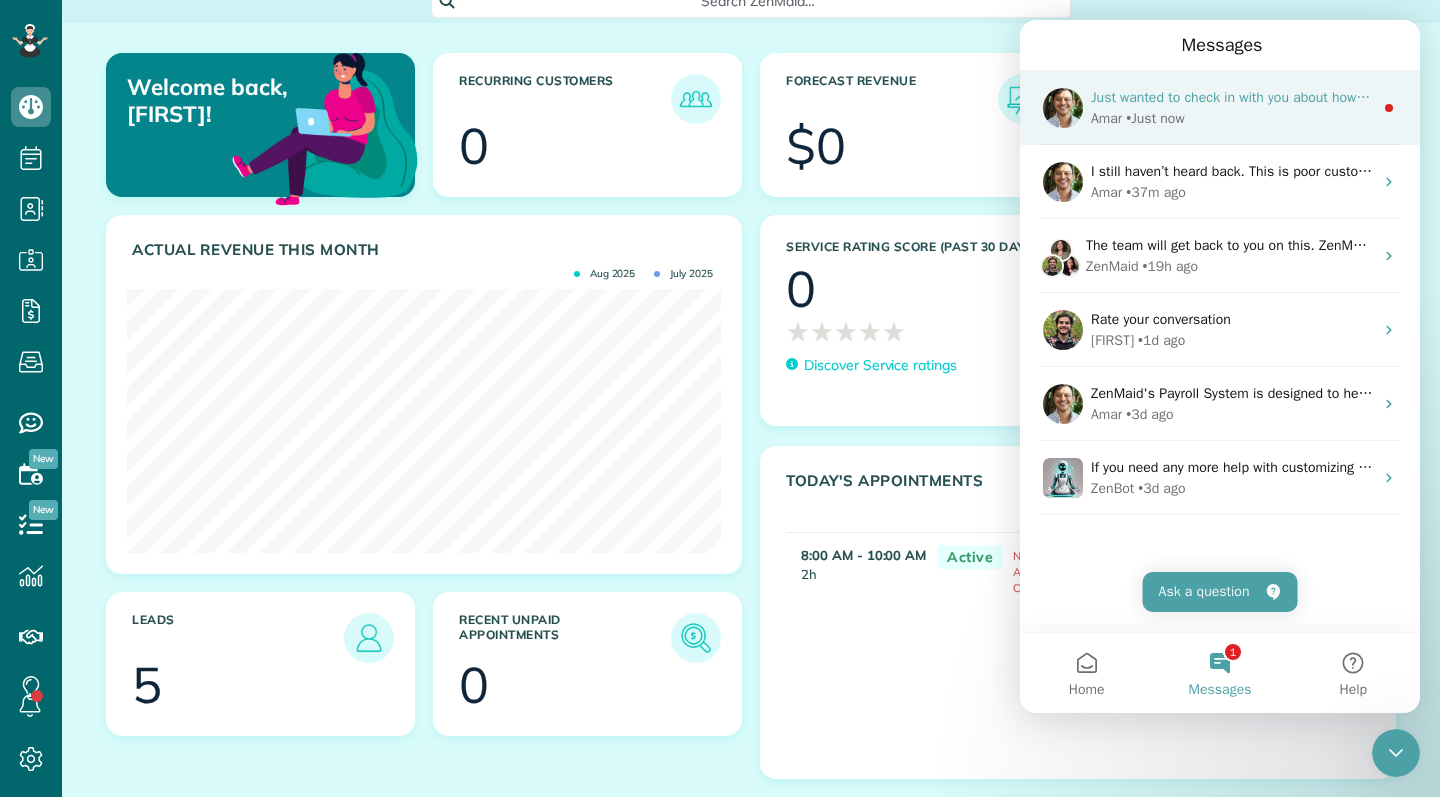 click on "Amar •  Just now" at bounding box center (1232, 118) 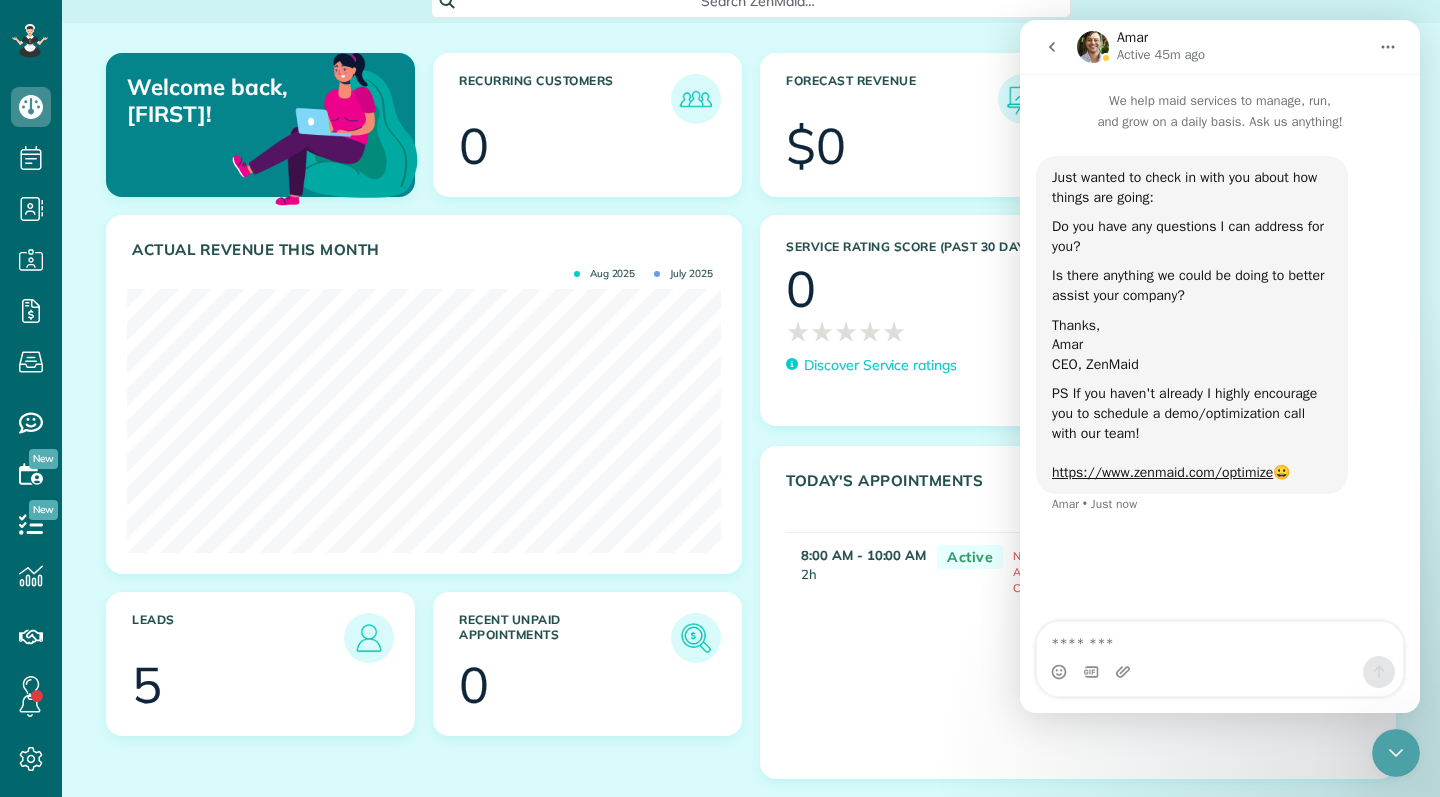 click at bounding box center (1220, 639) 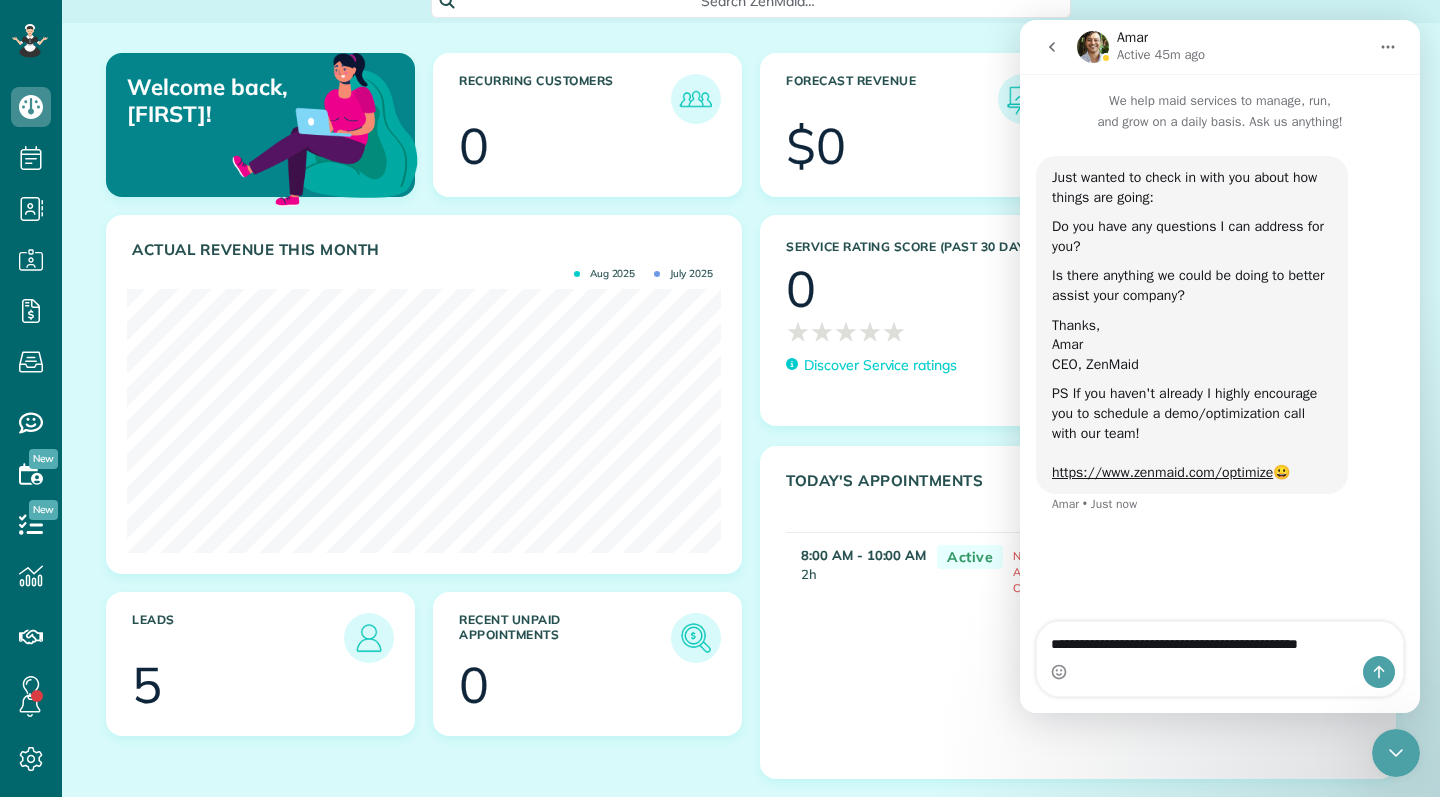 scroll, scrollTop: 0, scrollLeft: 0, axis: both 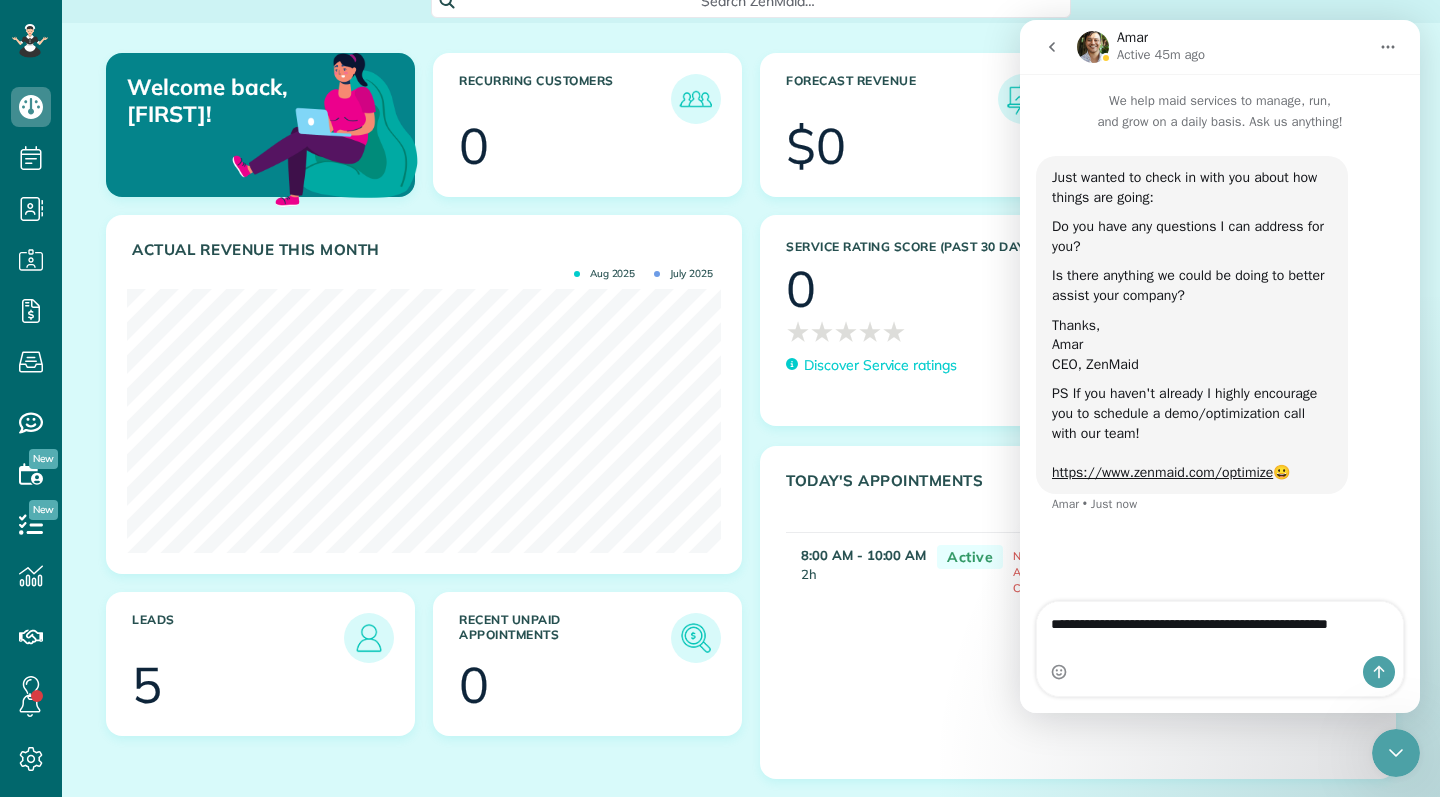 type on "**********" 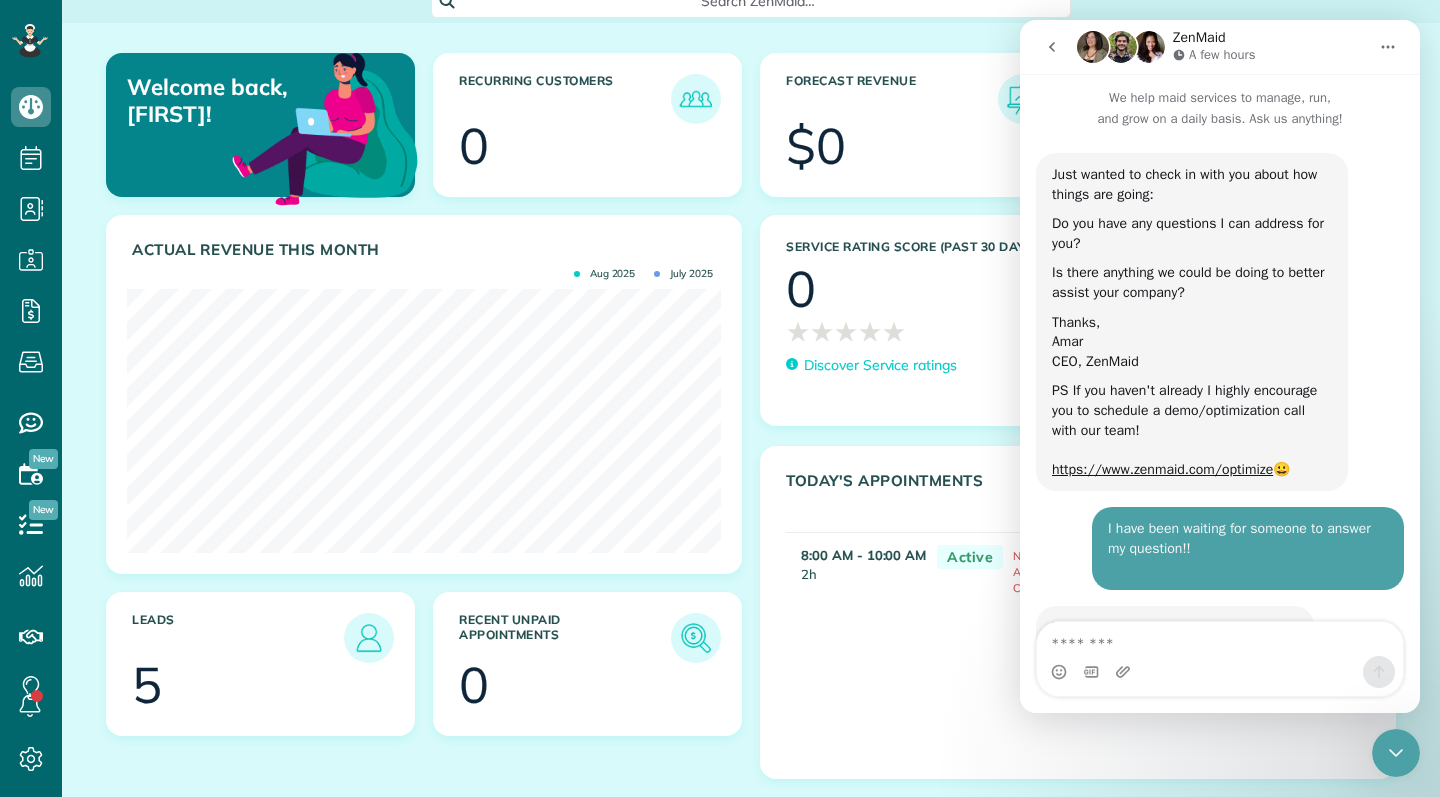 scroll, scrollTop: 185, scrollLeft: 0, axis: vertical 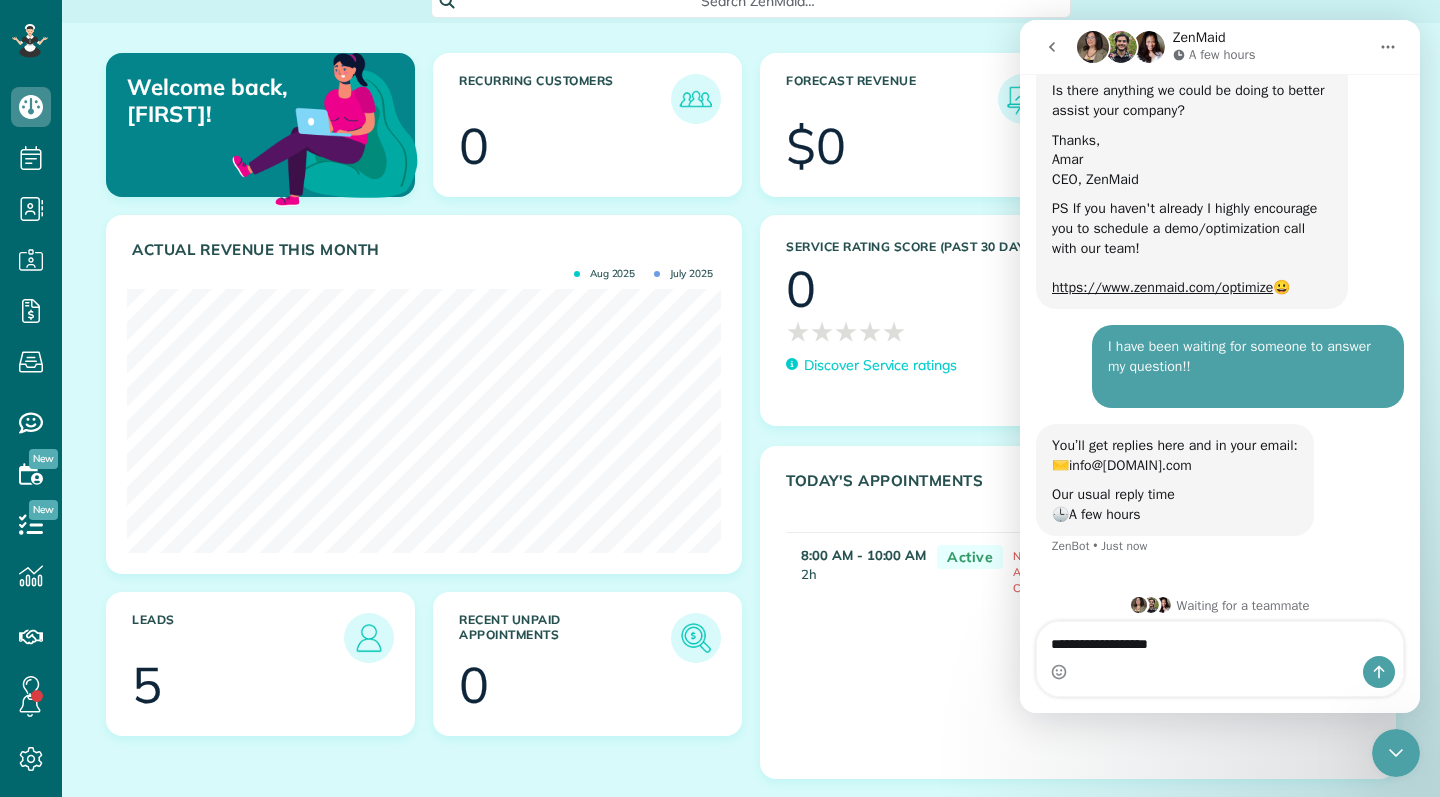 type on "**********" 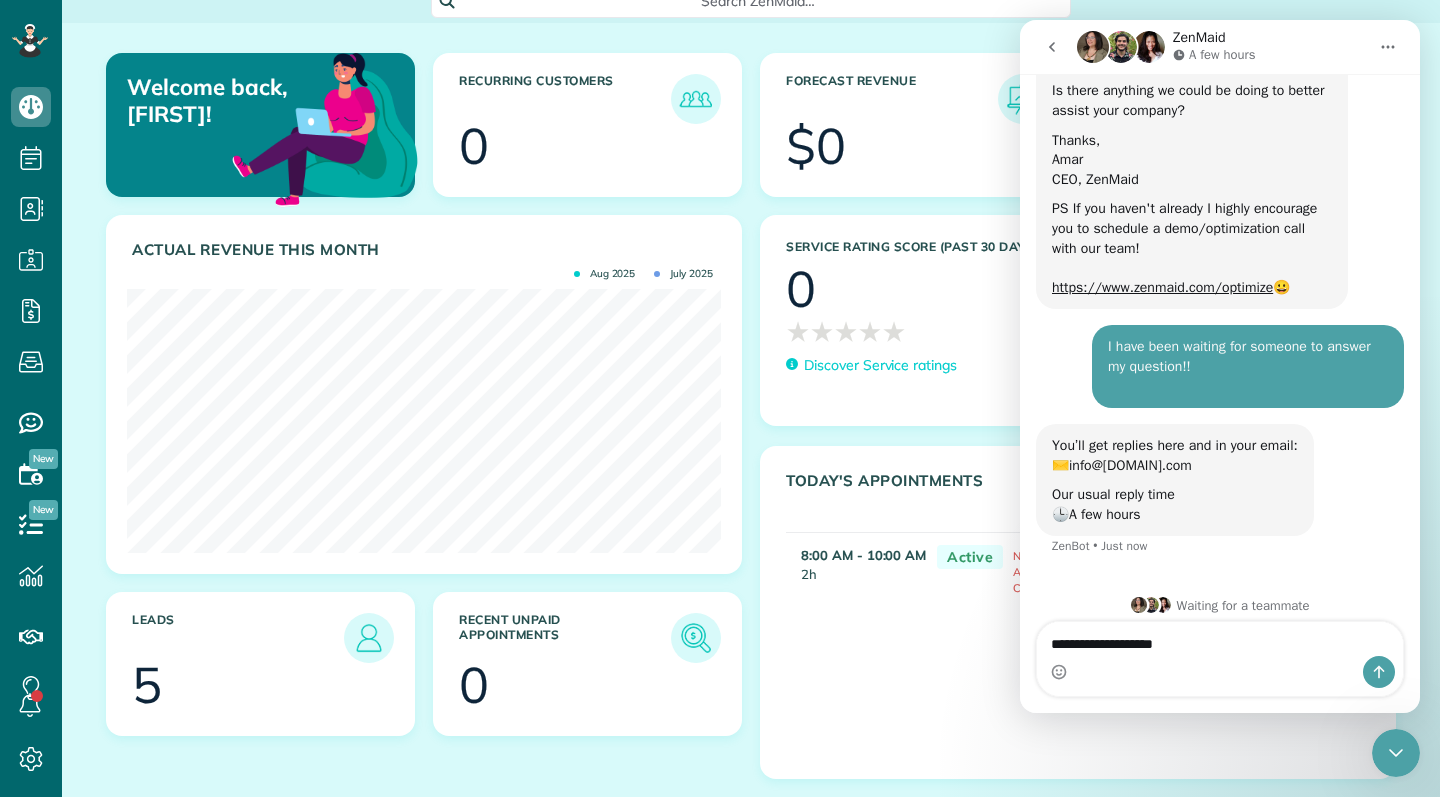 type 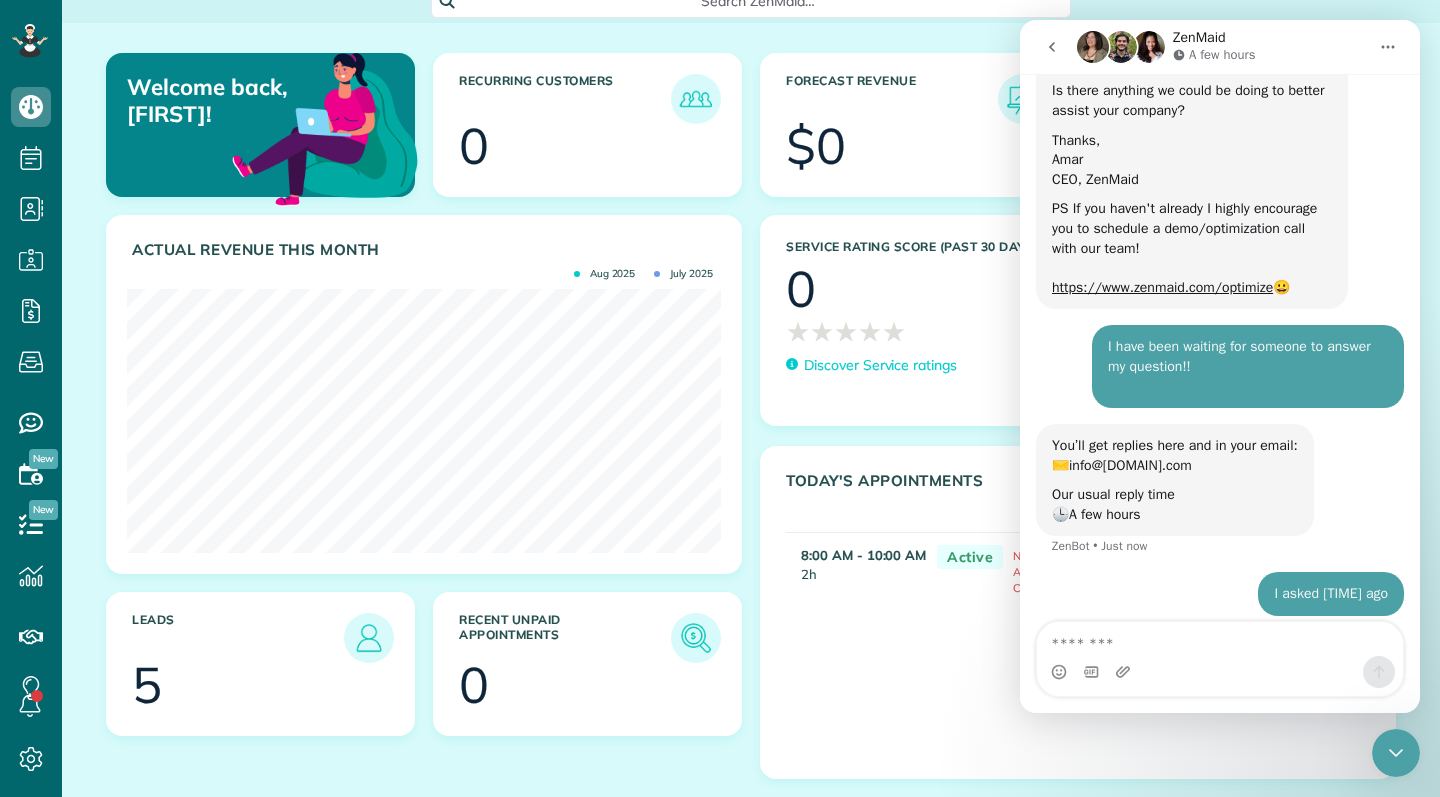 scroll, scrollTop: 244, scrollLeft: 0, axis: vertical 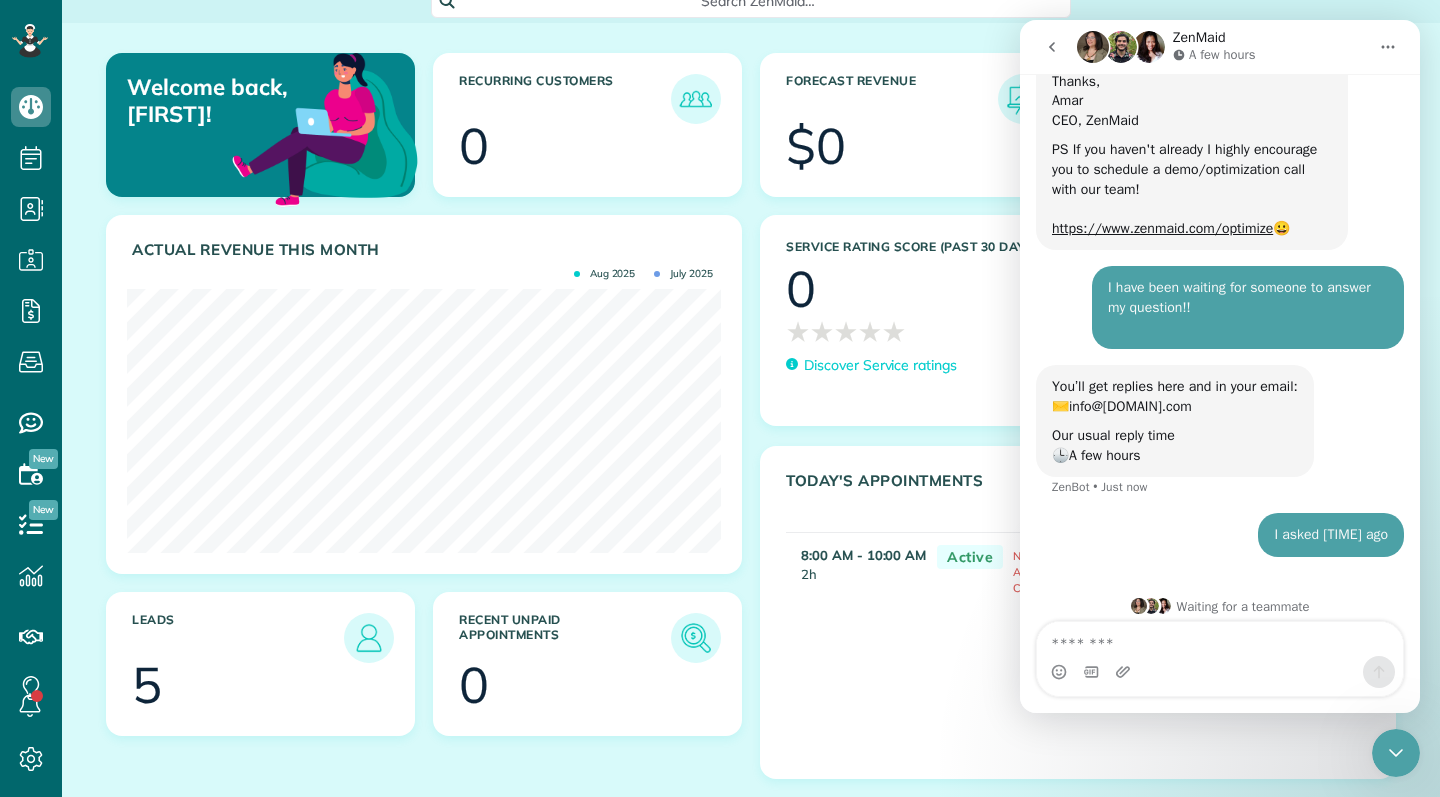 click at bounding box center (1396, 753) 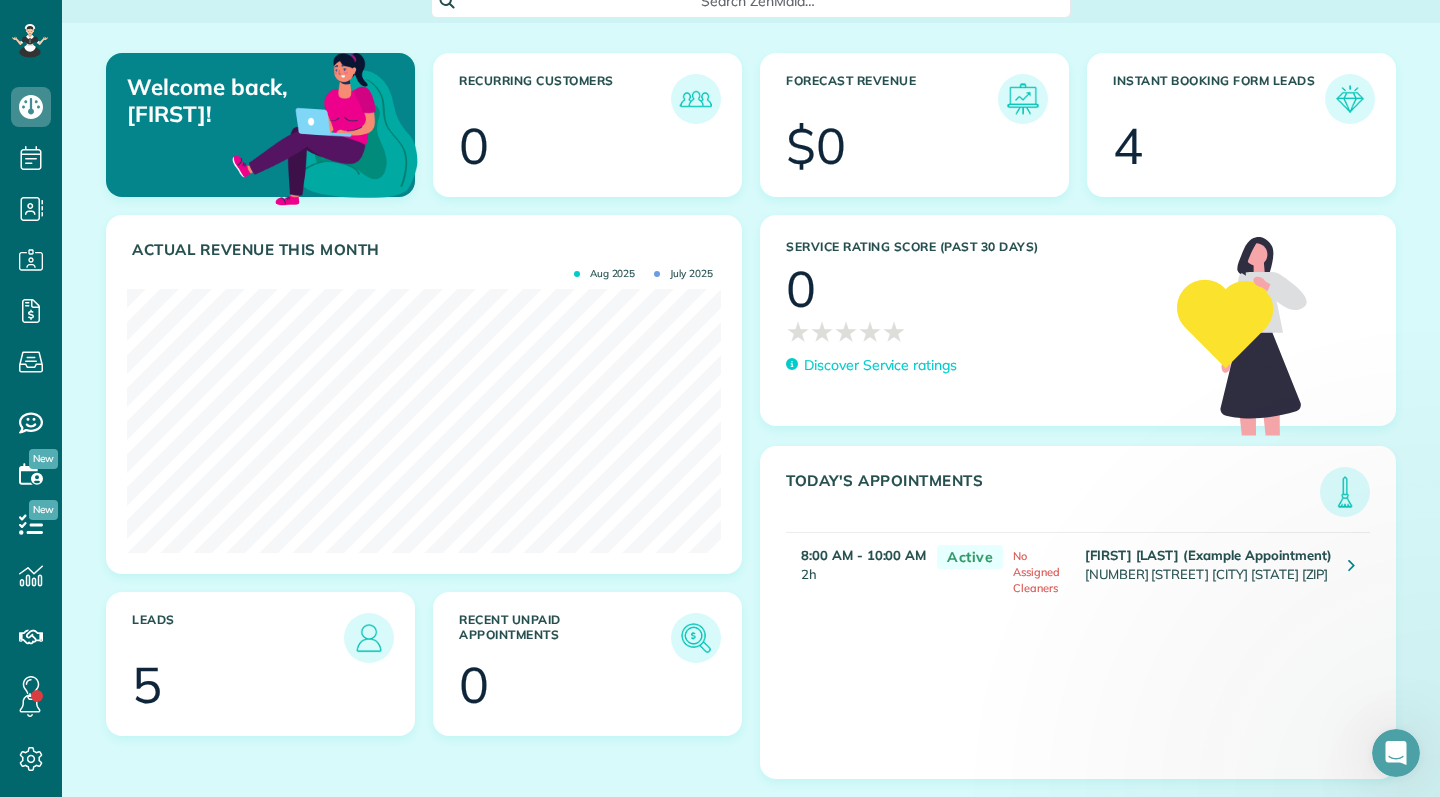scroll, scrollTop: 0, scrollLeft: 0, axis: both 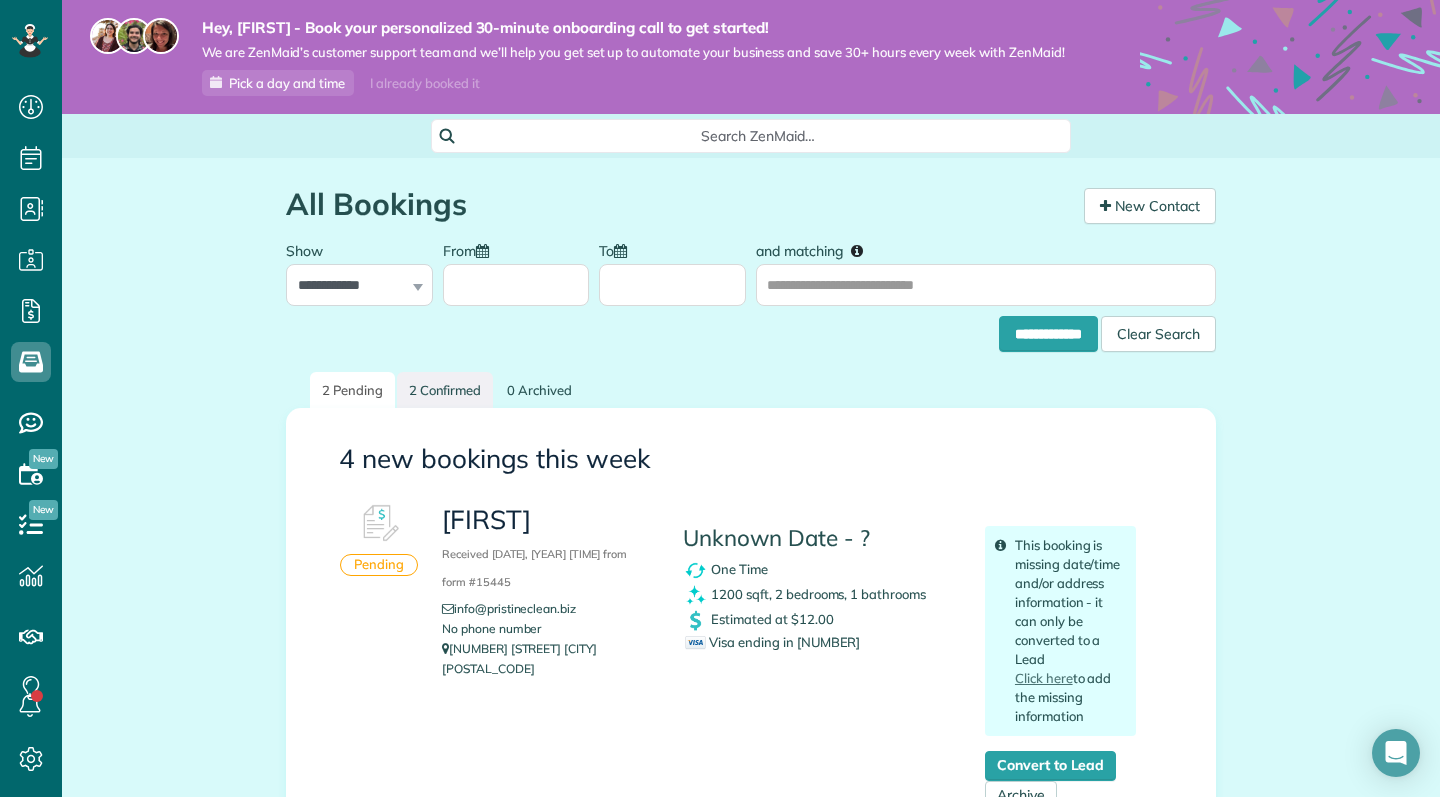click on "2 Confirmed" at bounding box center [445, 390] 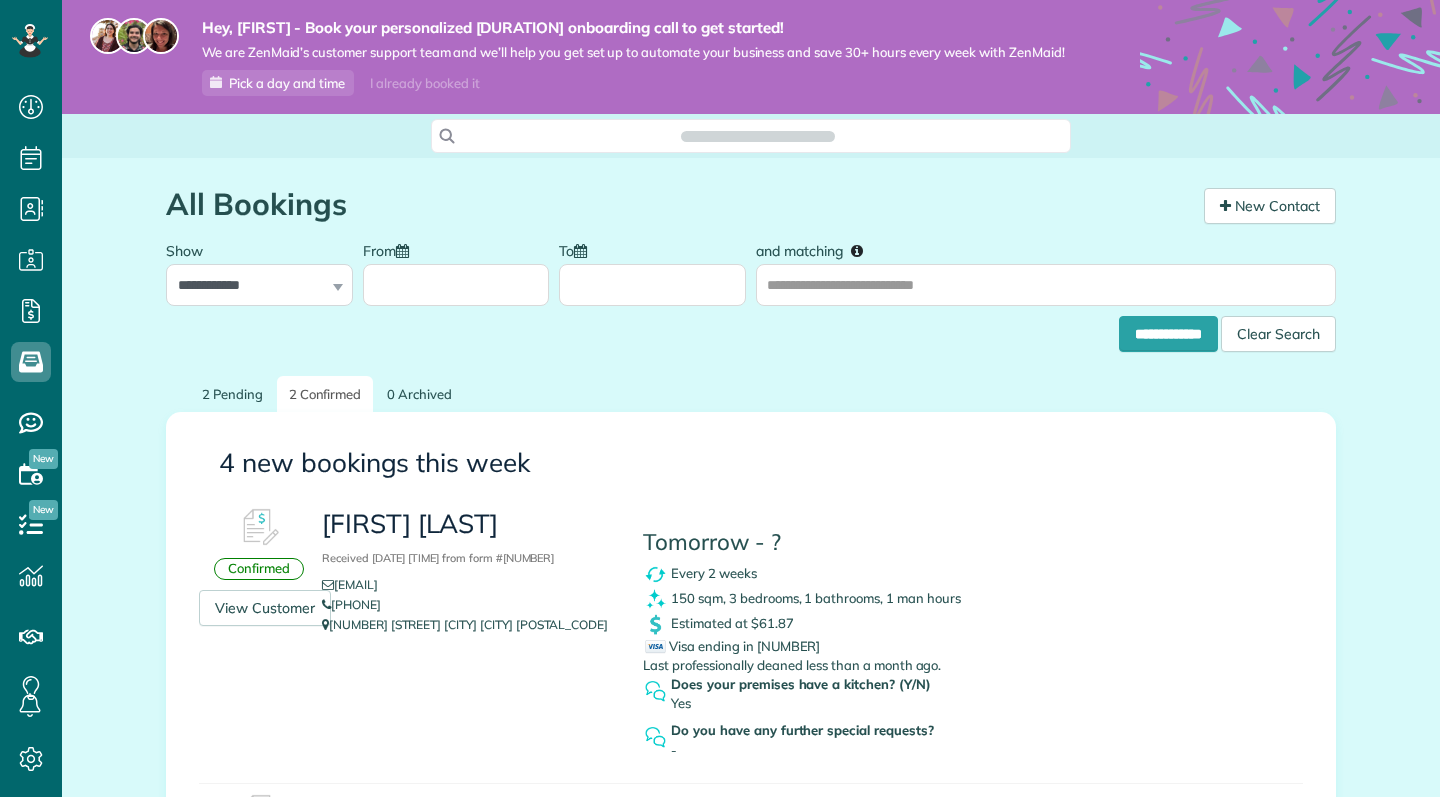 scroll, scrollTop: 0, scrollLeft: 0, axis: both 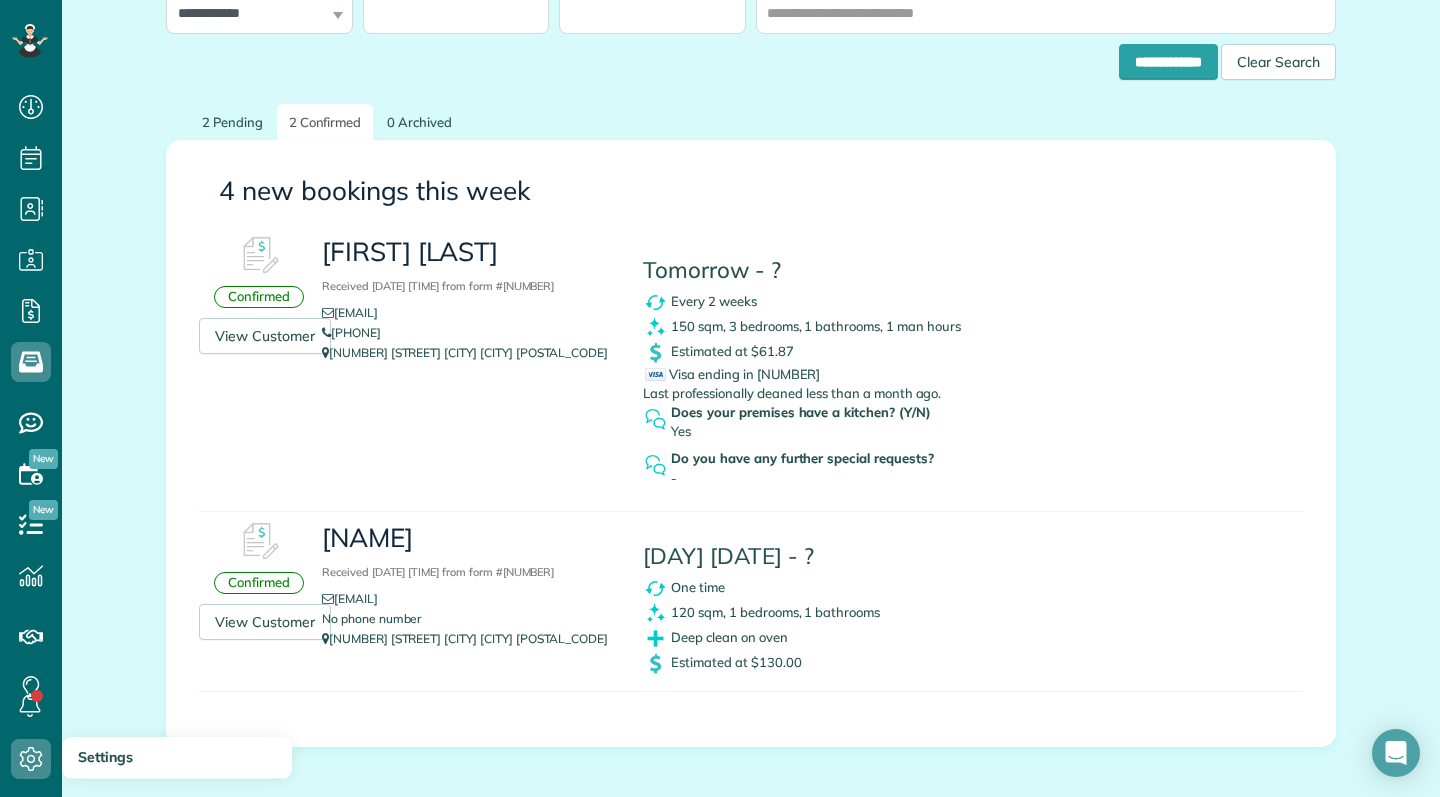 click 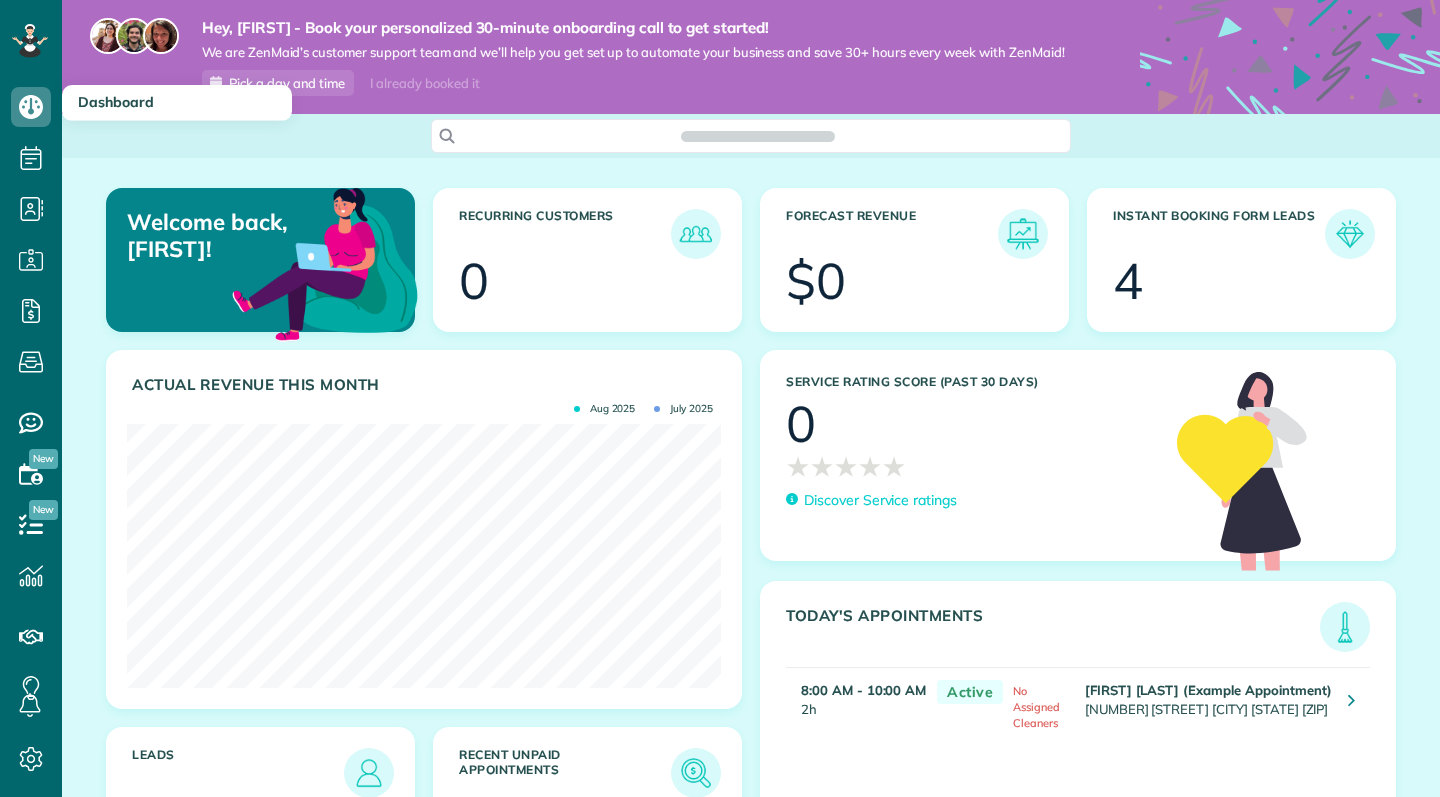 scroll, scrollTop: 0, scrollLeft: 0, axis: both 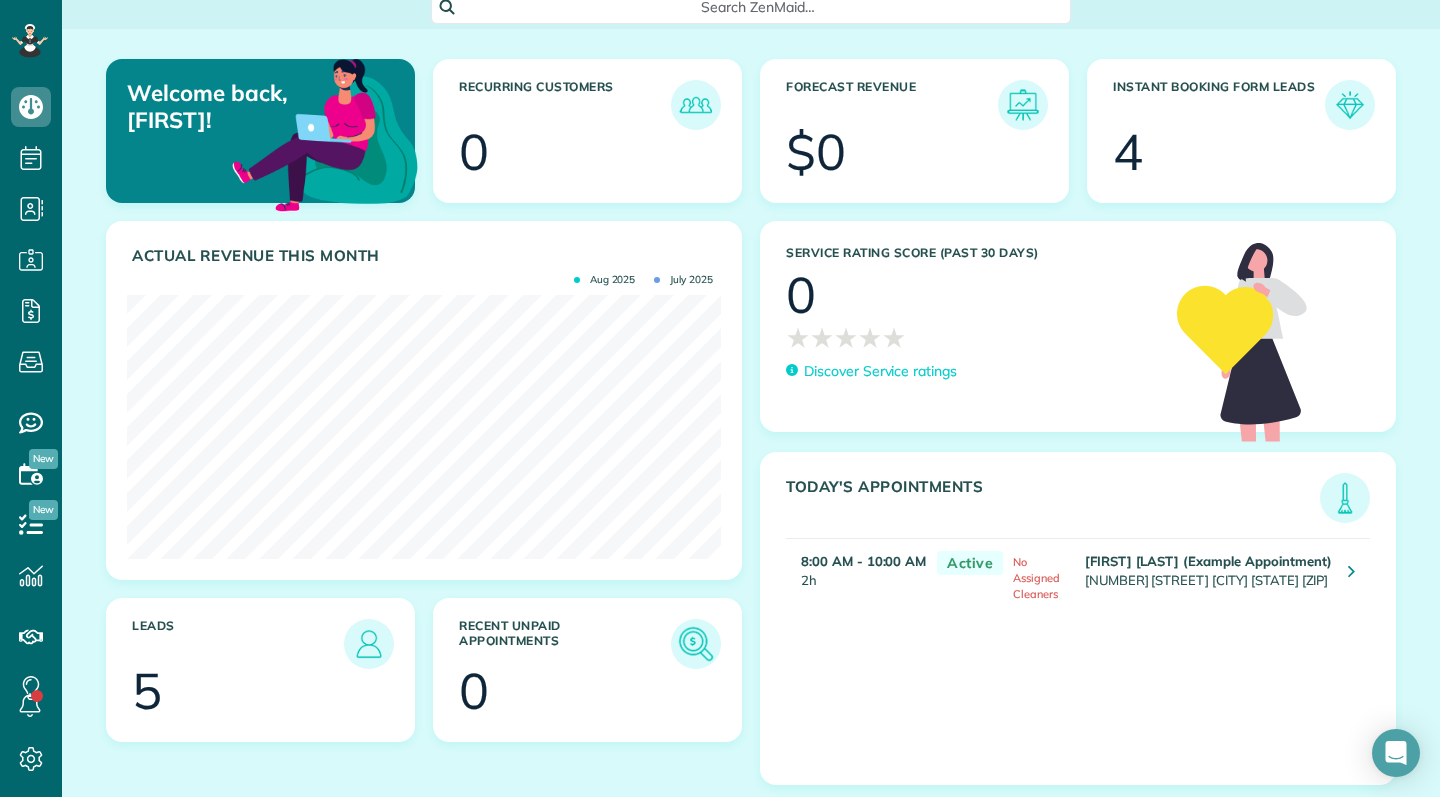 click at bounding box center [696, 644] 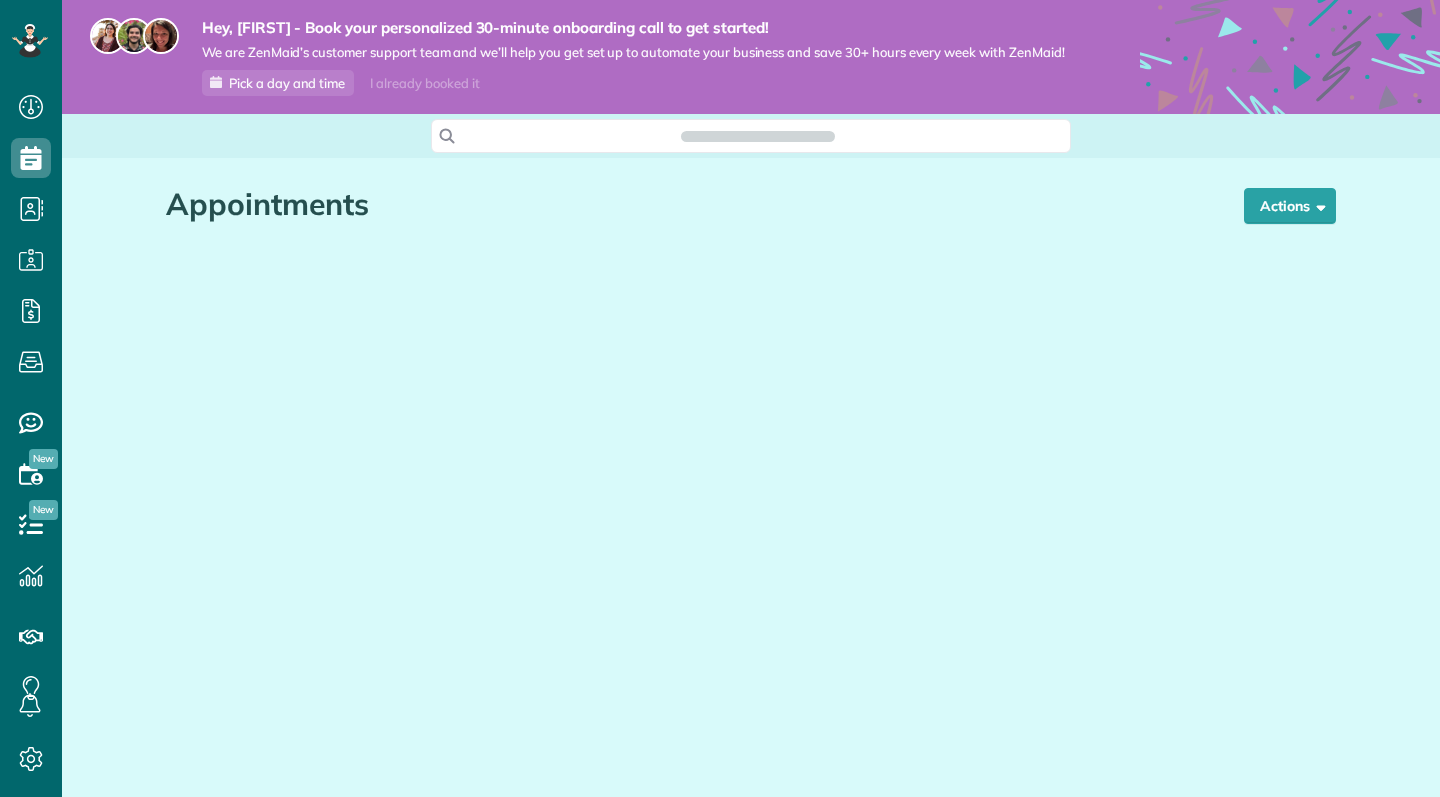 scroll, scrollTop: 0, scrollLeft: 0, axis: both 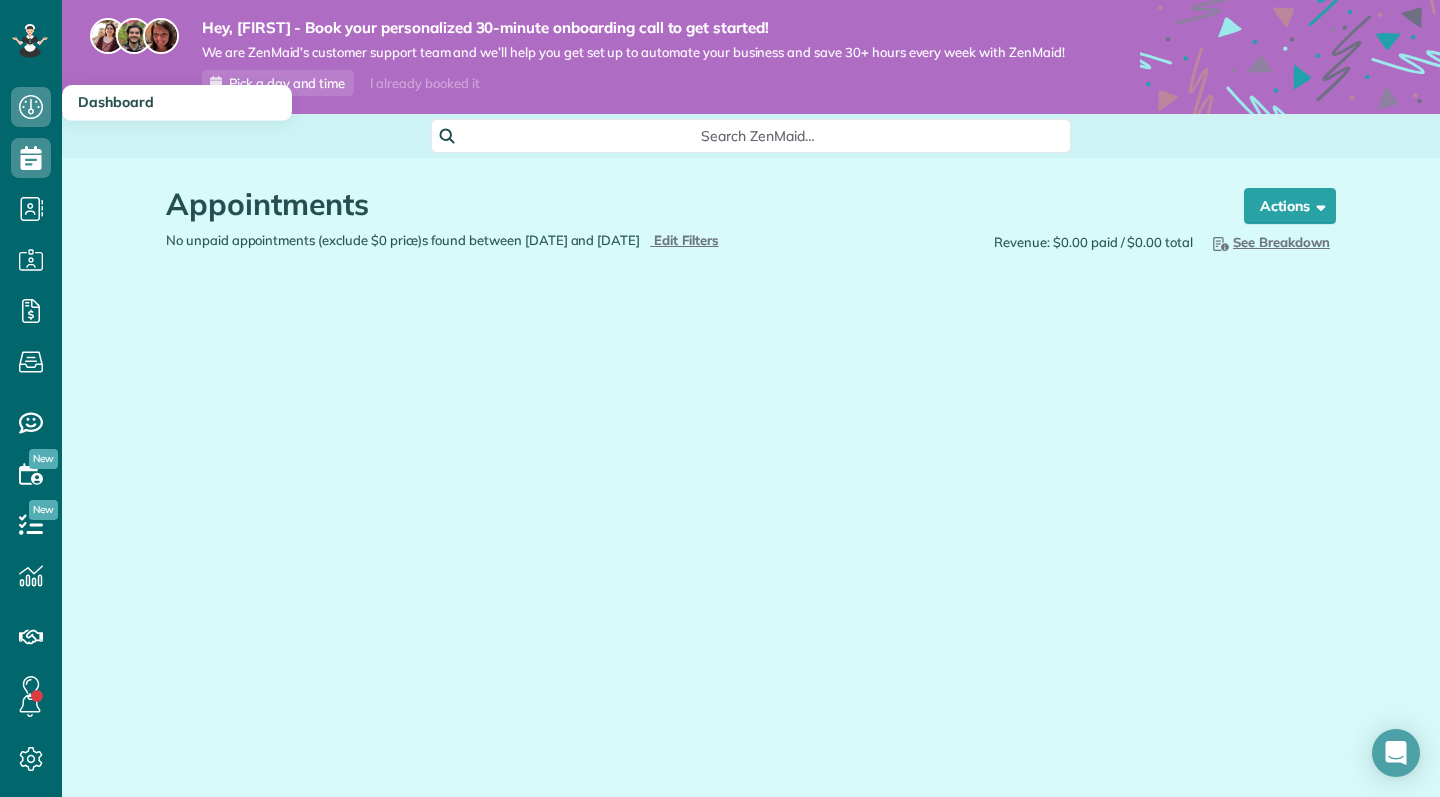 click on "Dashboard" at bounding box center (31, 127) 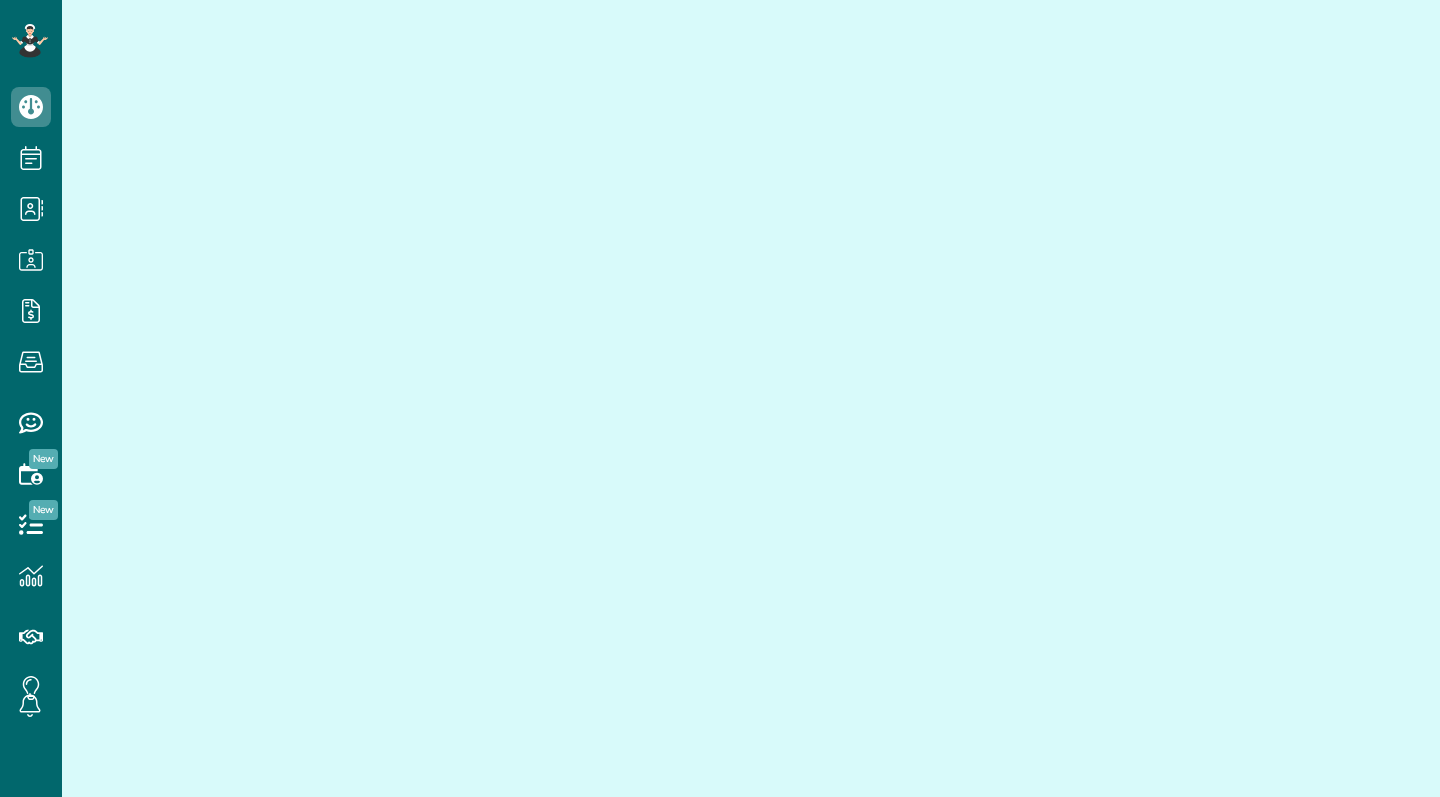 scroll, scrollTop: 0, scrollLeft: 0, axis: both 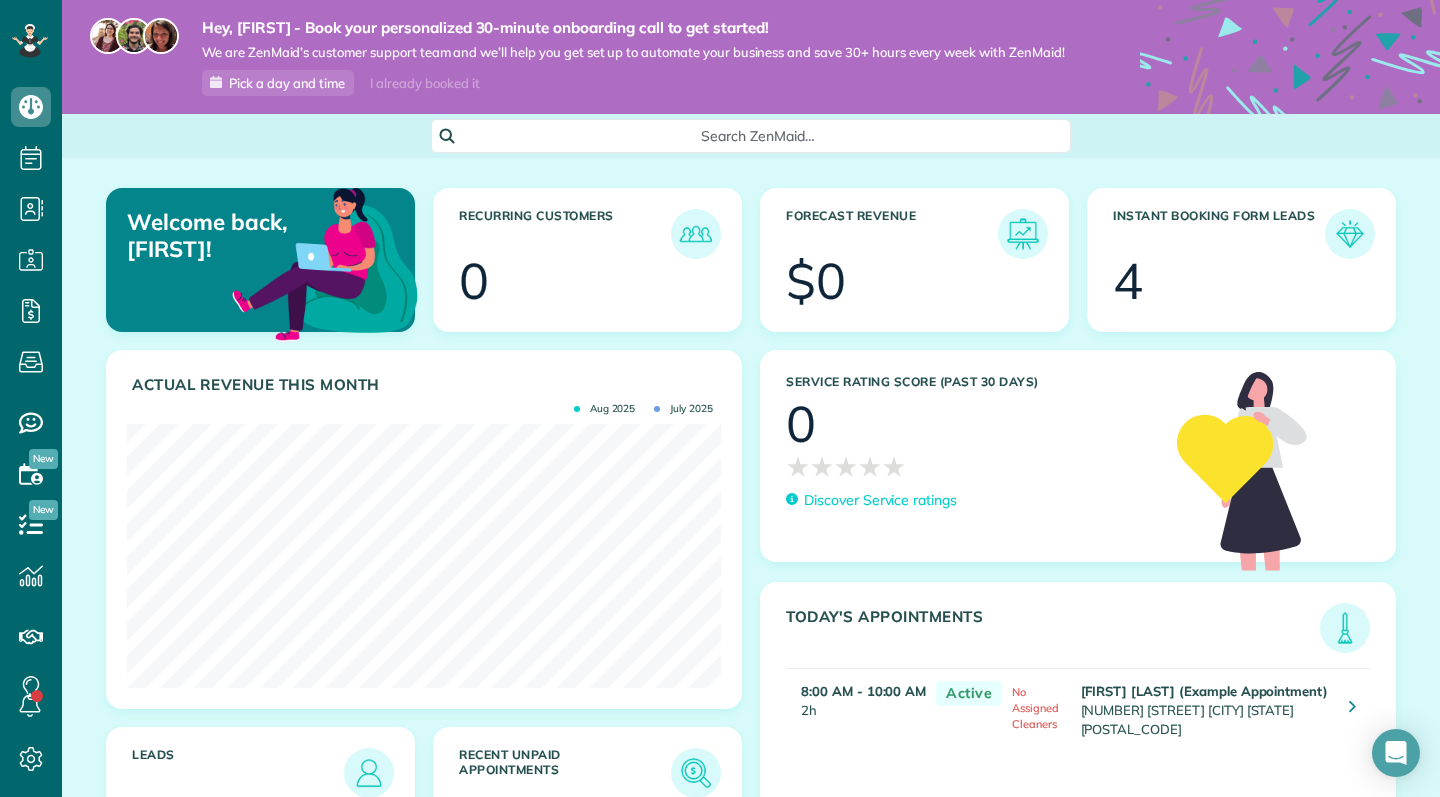 click on "Search ZenMaid…" at bounding box center [758, 136] 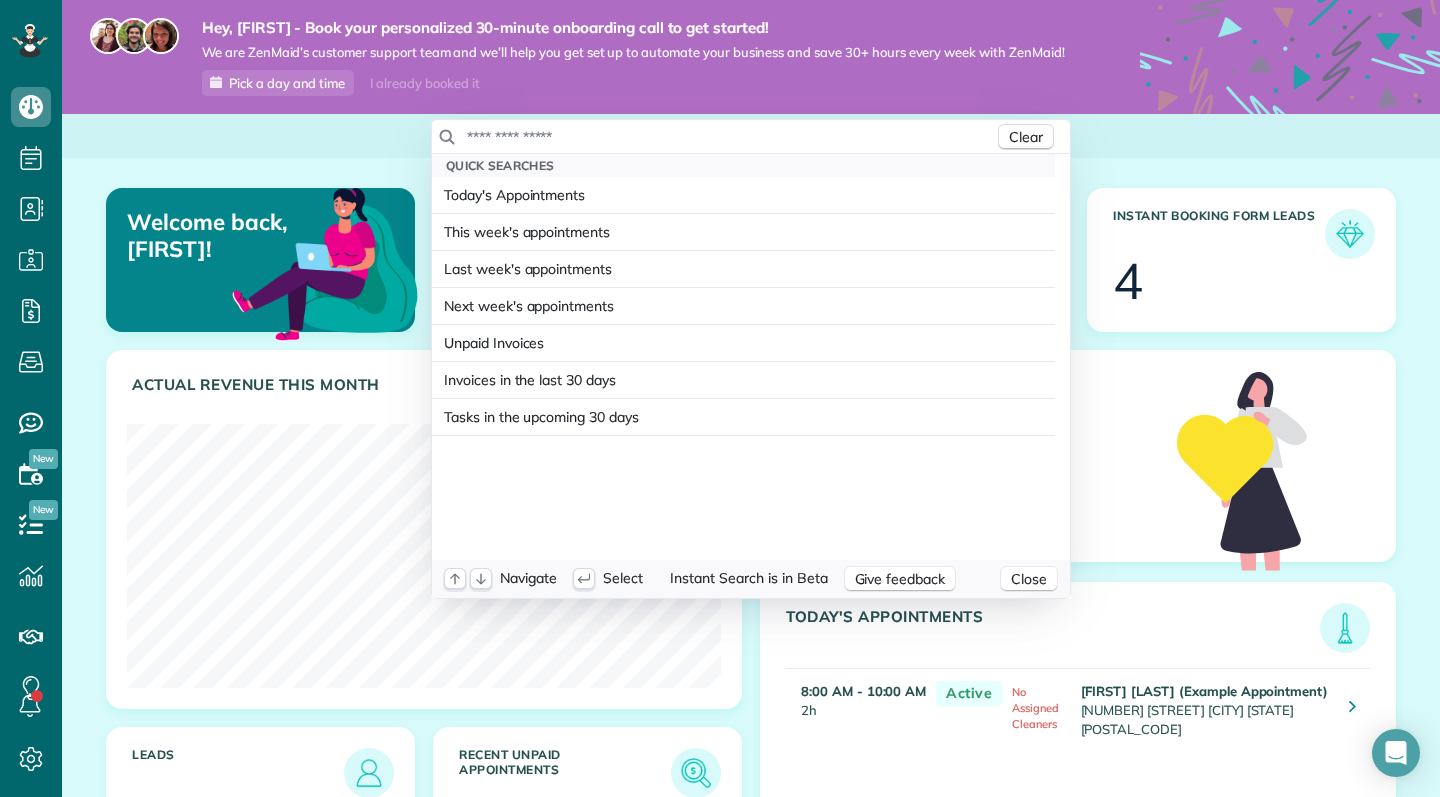 click at bounding box center (730, 137) 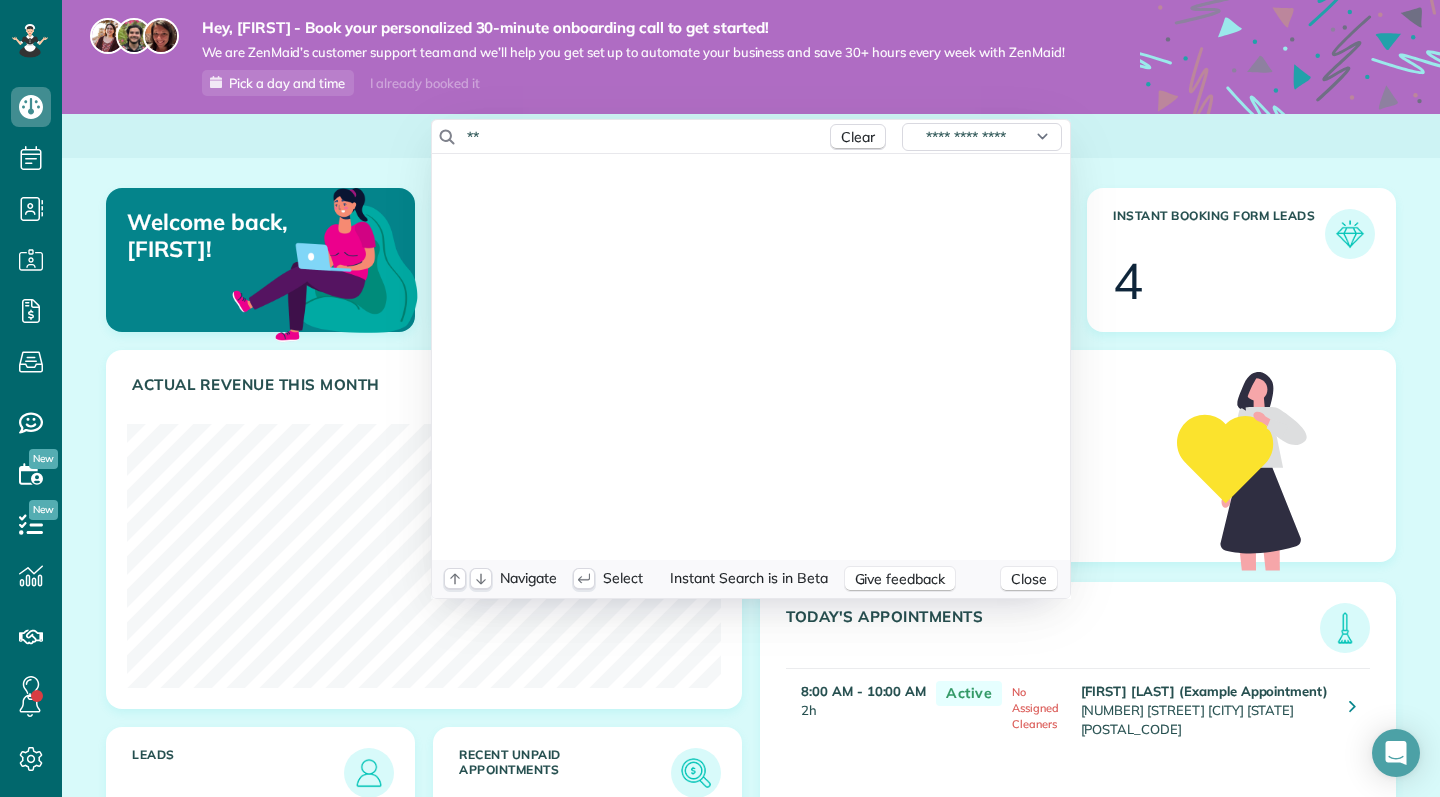 type on "*" 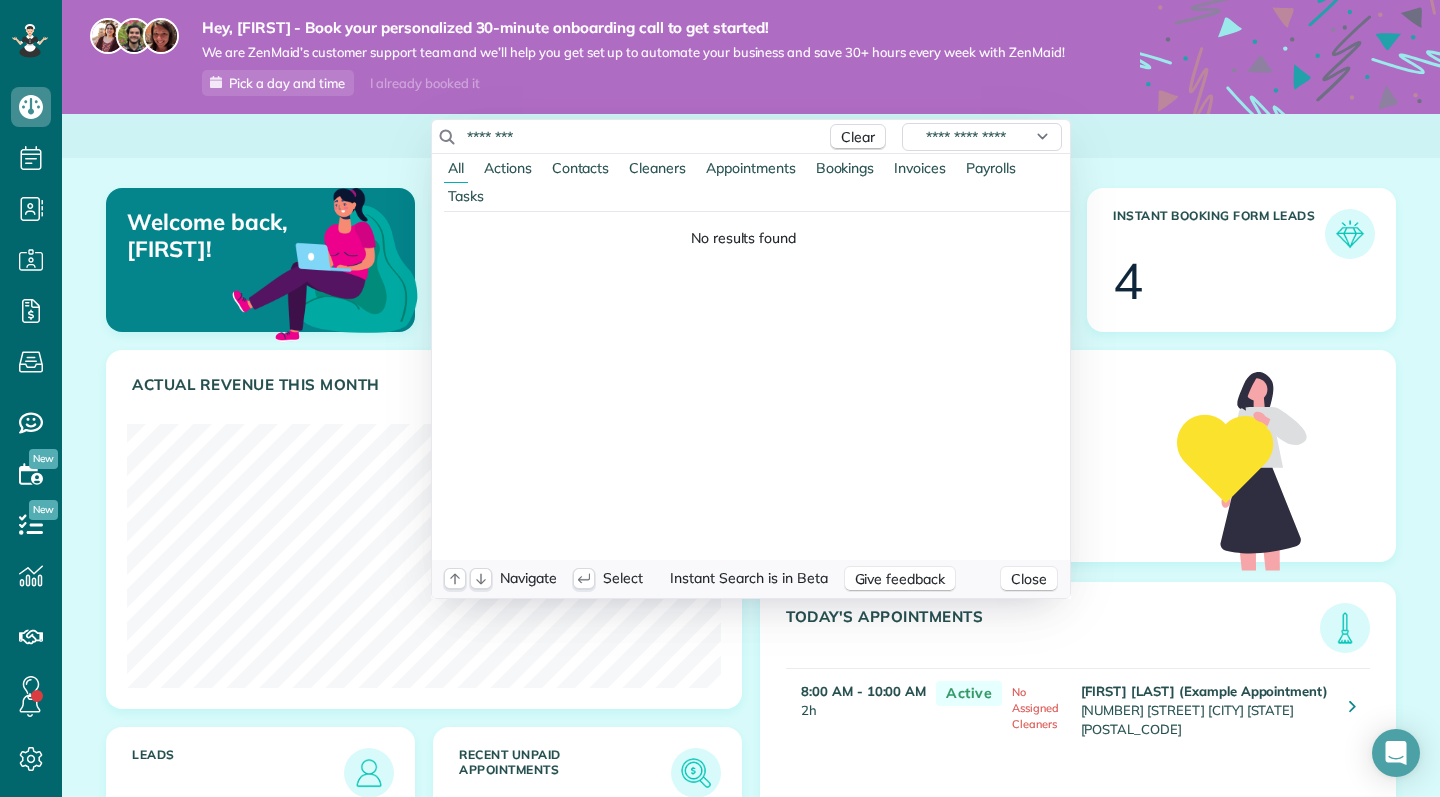 type on "********" 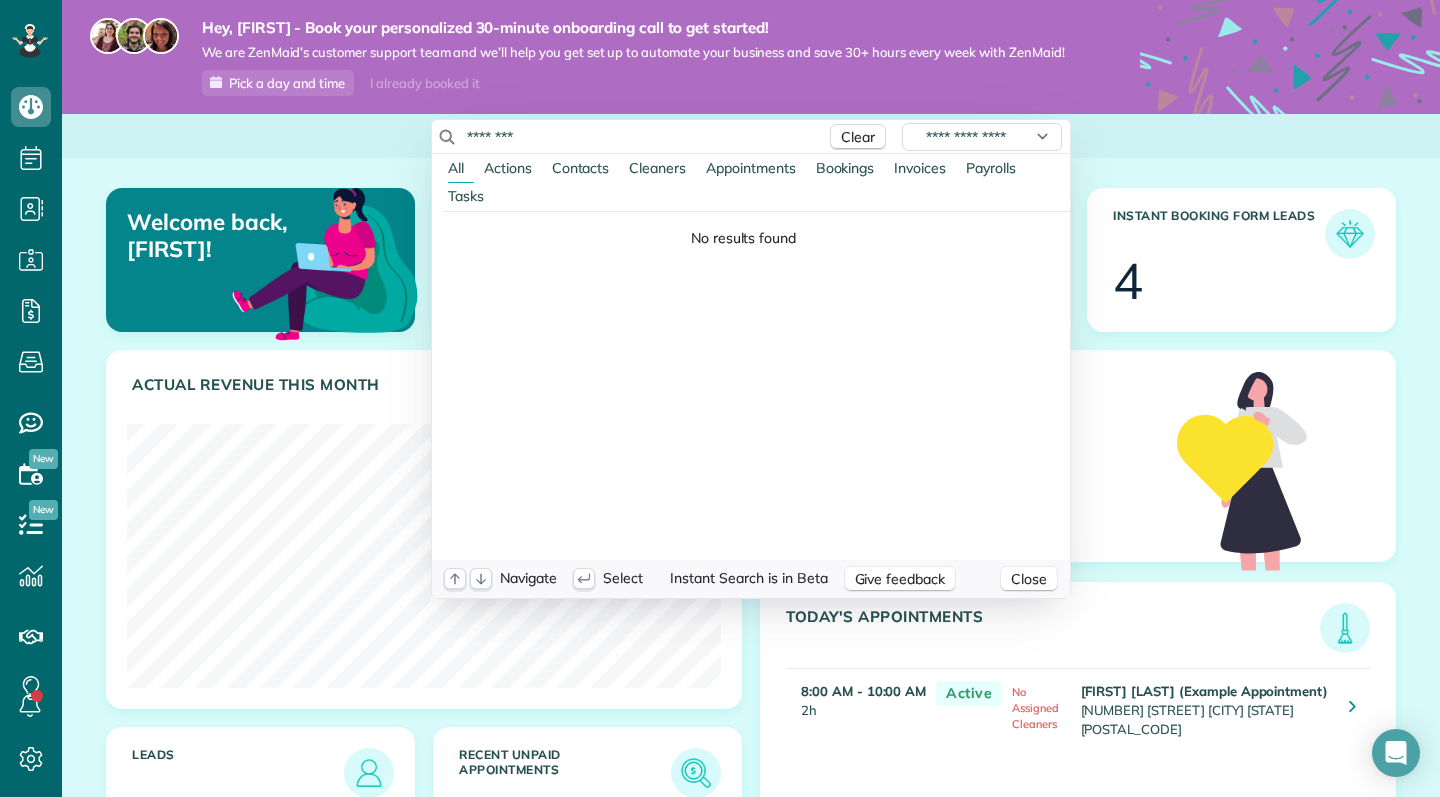 click on "Invoices" at bounding box center [920, 168] 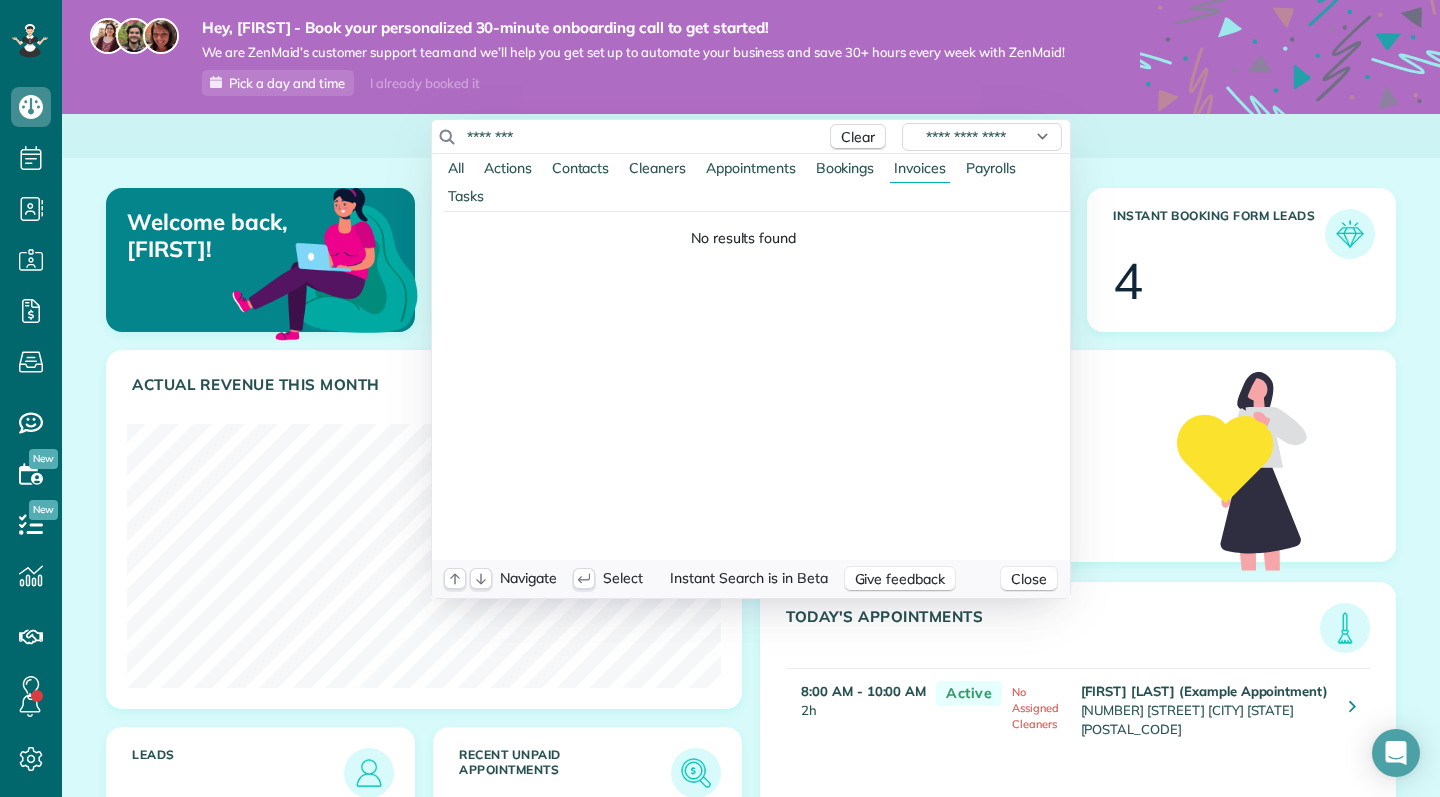 click on "Invoices" at bounding box center (920, 168) 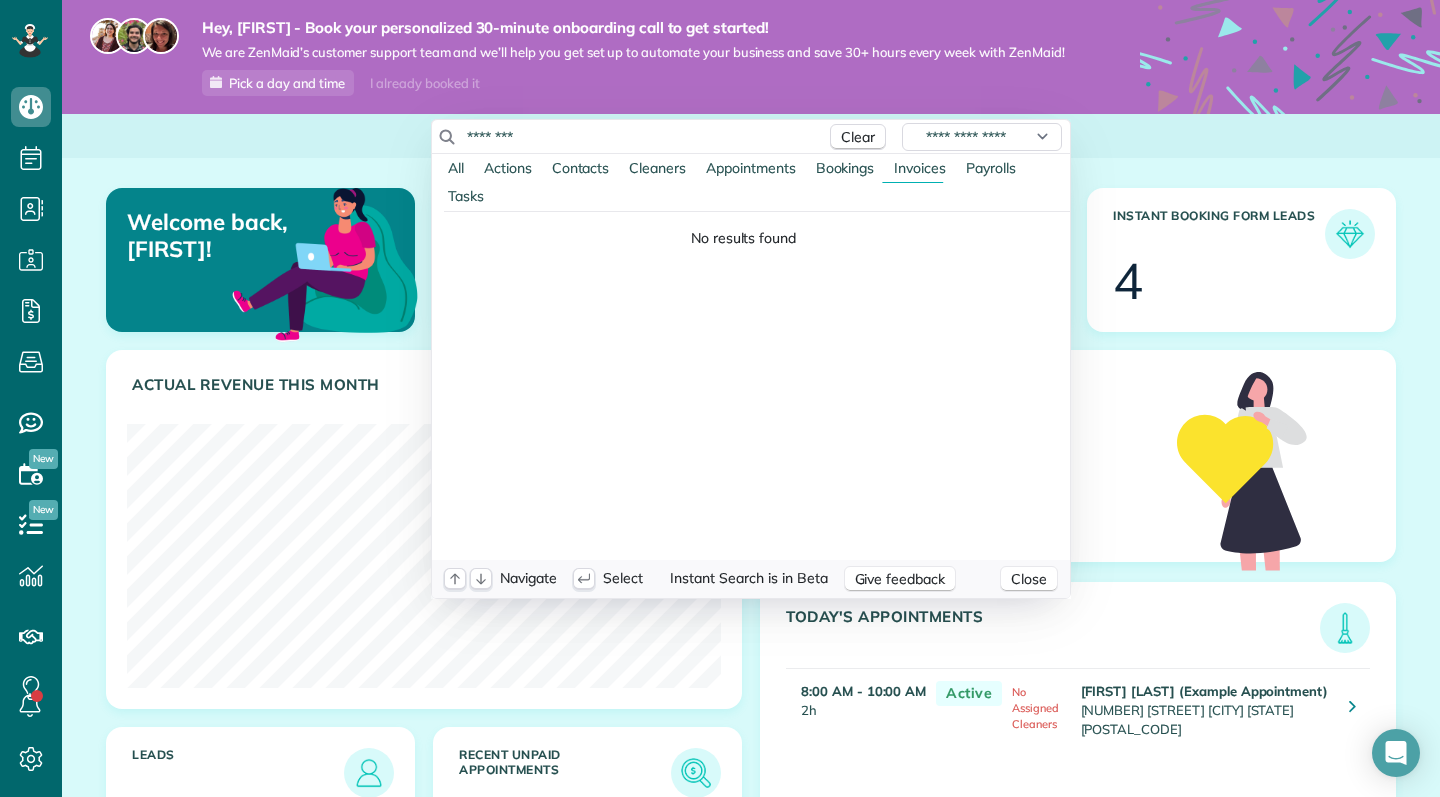 click on "Appointments" at bounding box center (751, 168) 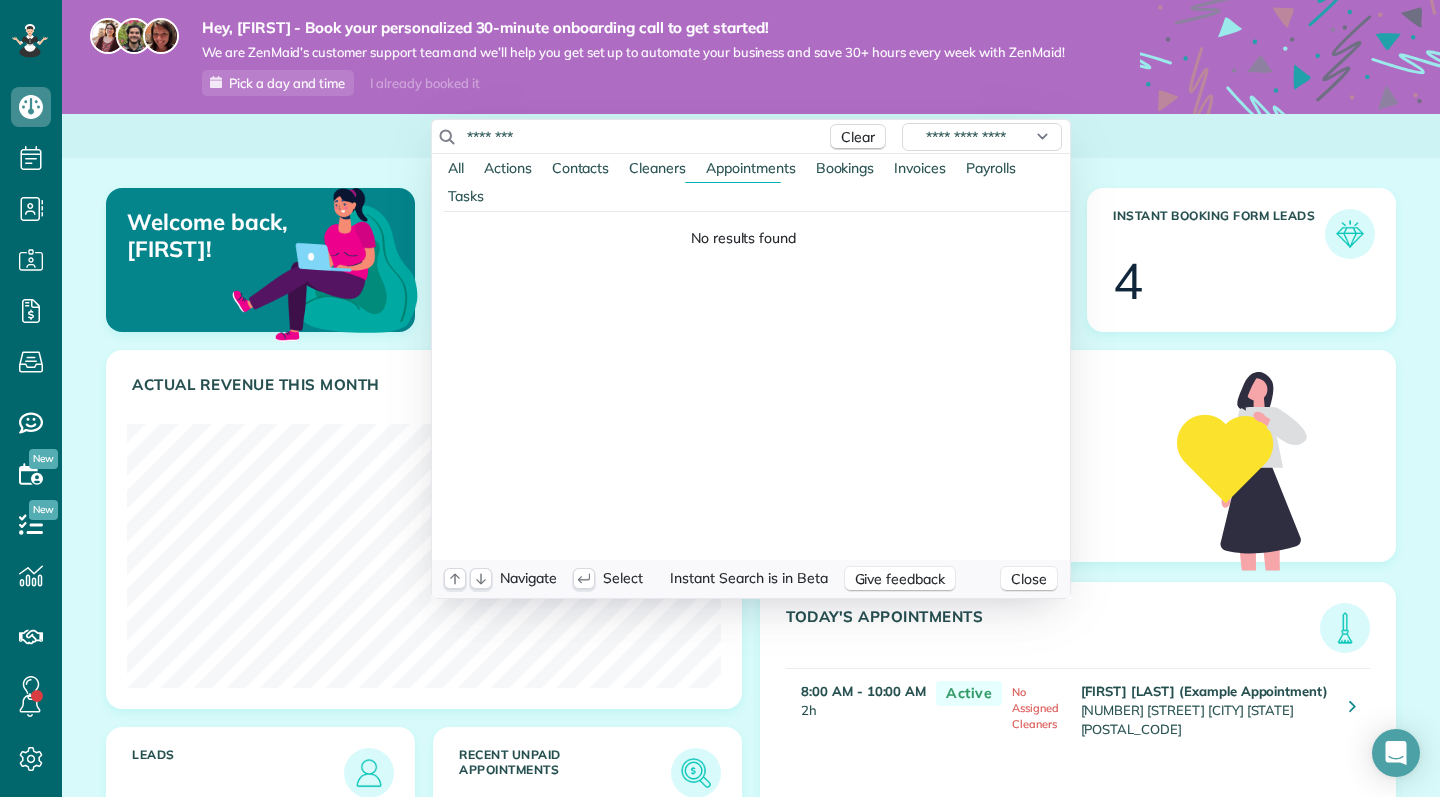 click on "Actions" at bounding box center (508, 168) 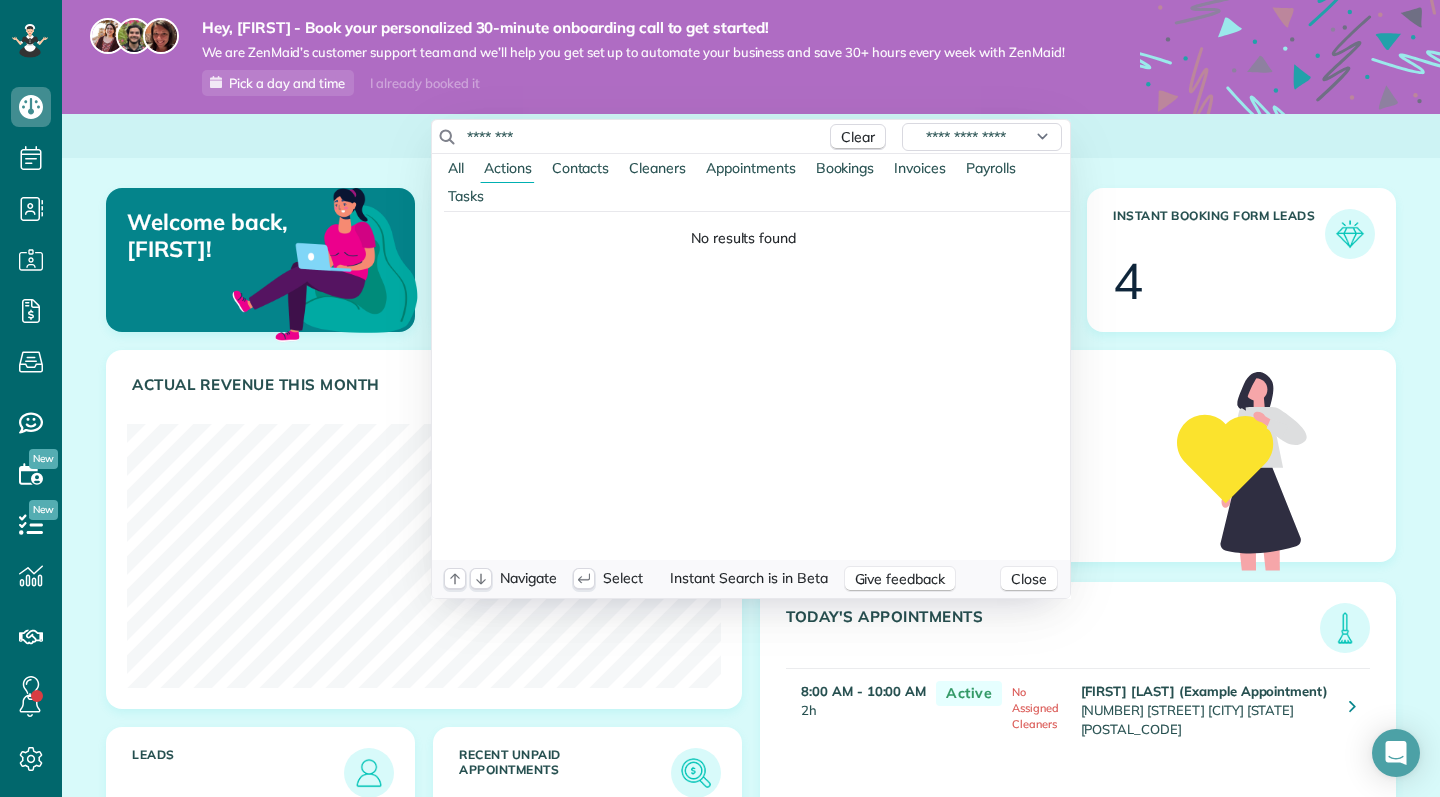 click on "All" at bounding box center [456, 168] 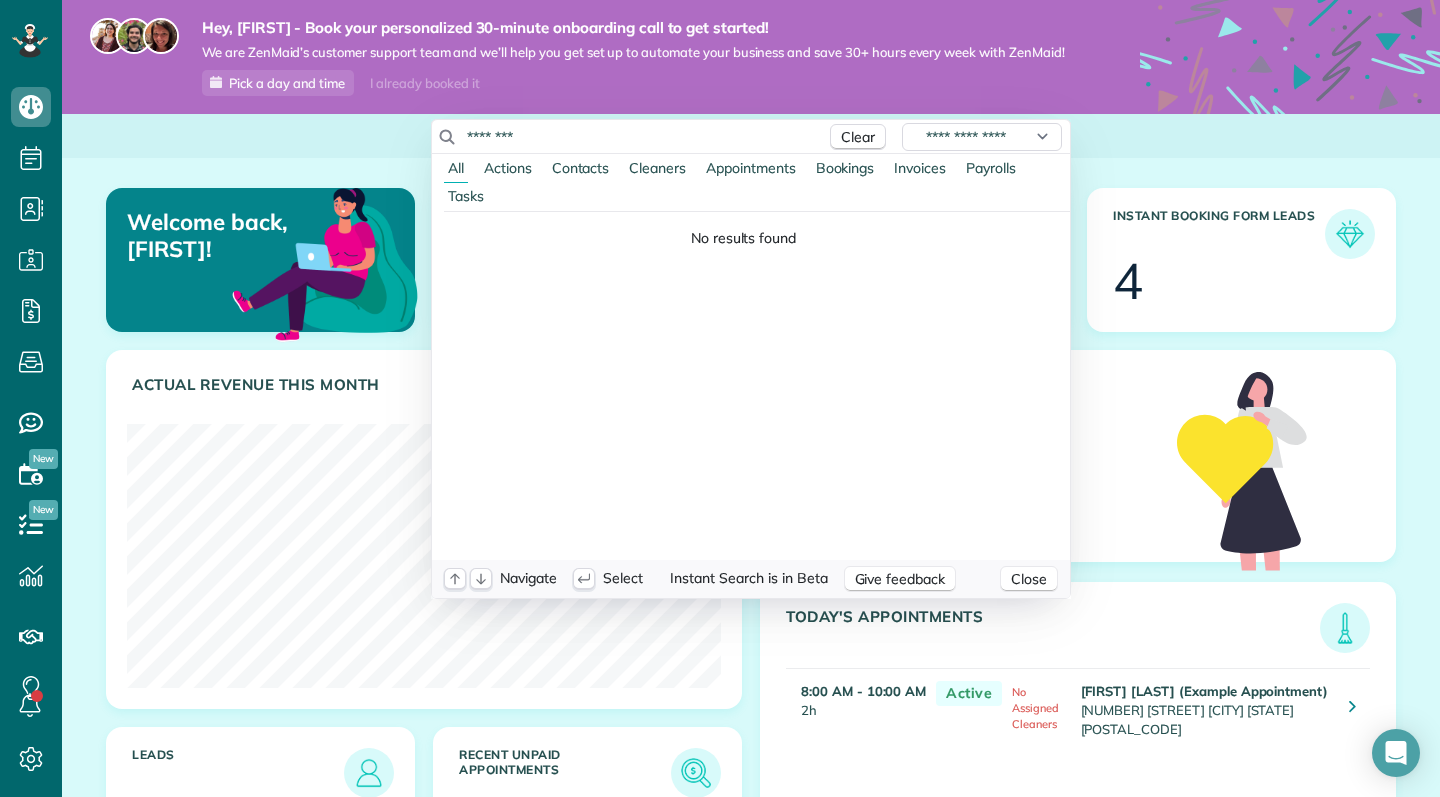 click on "Dashboard
Scheduling
Calendar View
List View
Dispatch View - Weekly scheduling (Beta)" at bounding box center (720, 398) 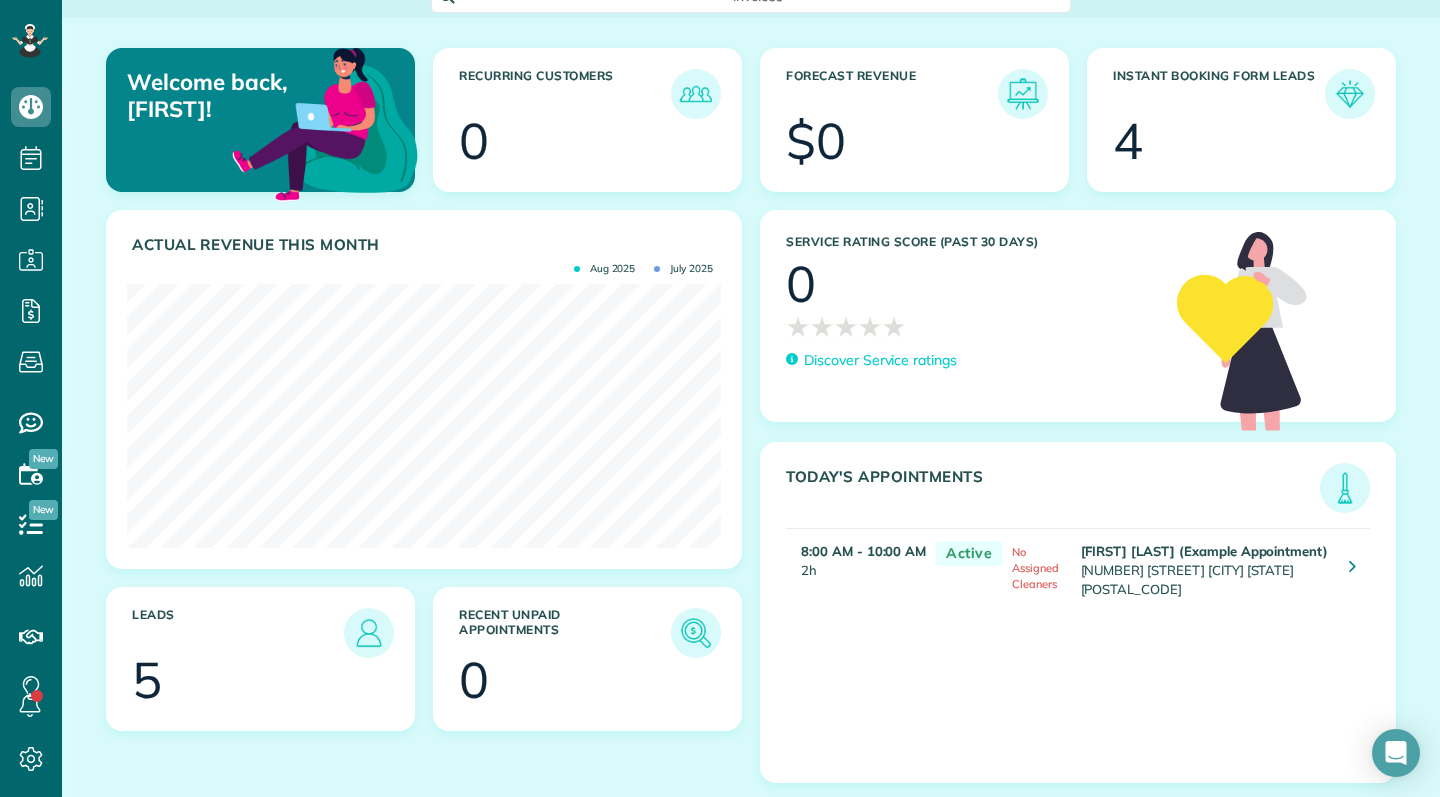 scroll, scrollTop: 139, scrollLeft: 0, axis: vertical 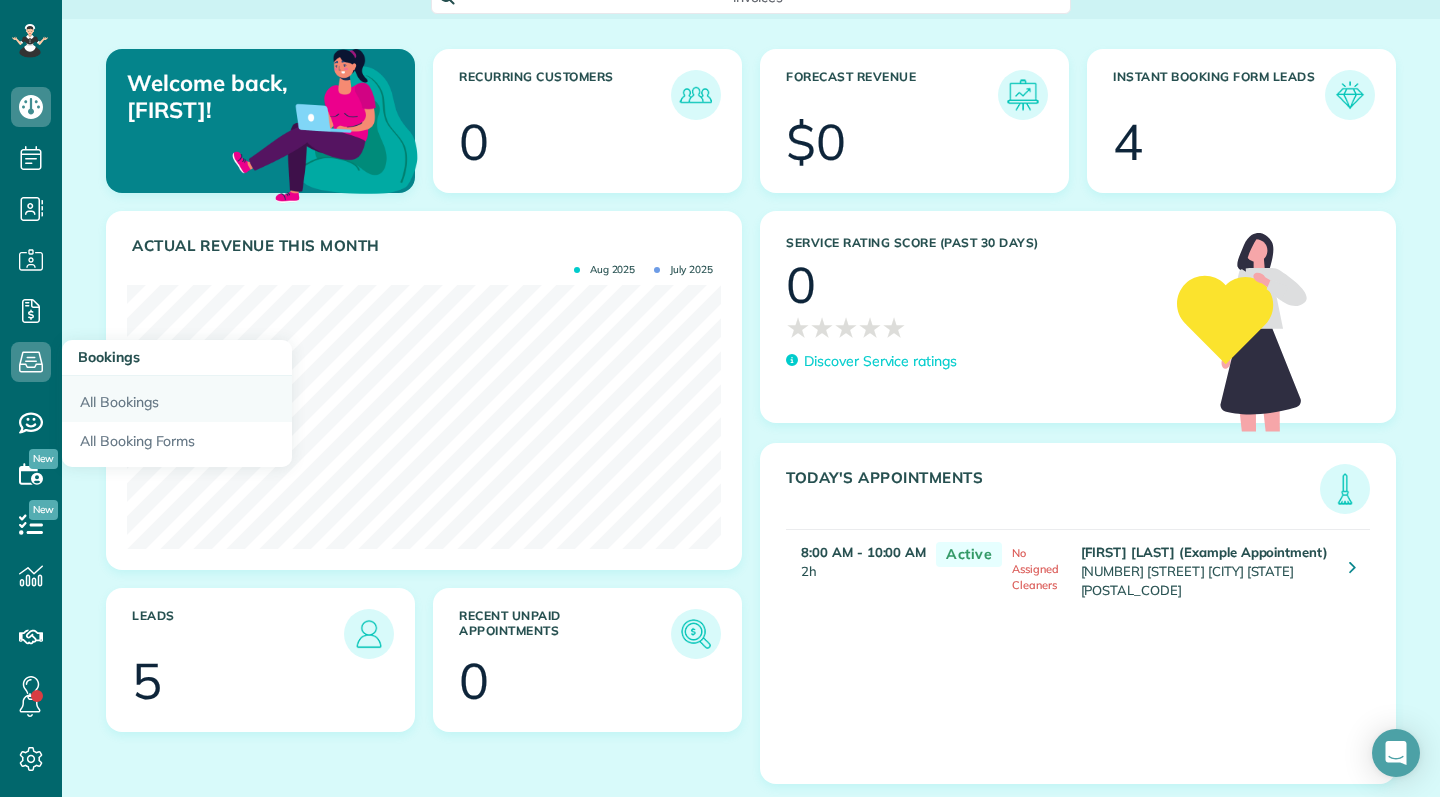 click on "All Bookings" at bounding box center [177, 399] 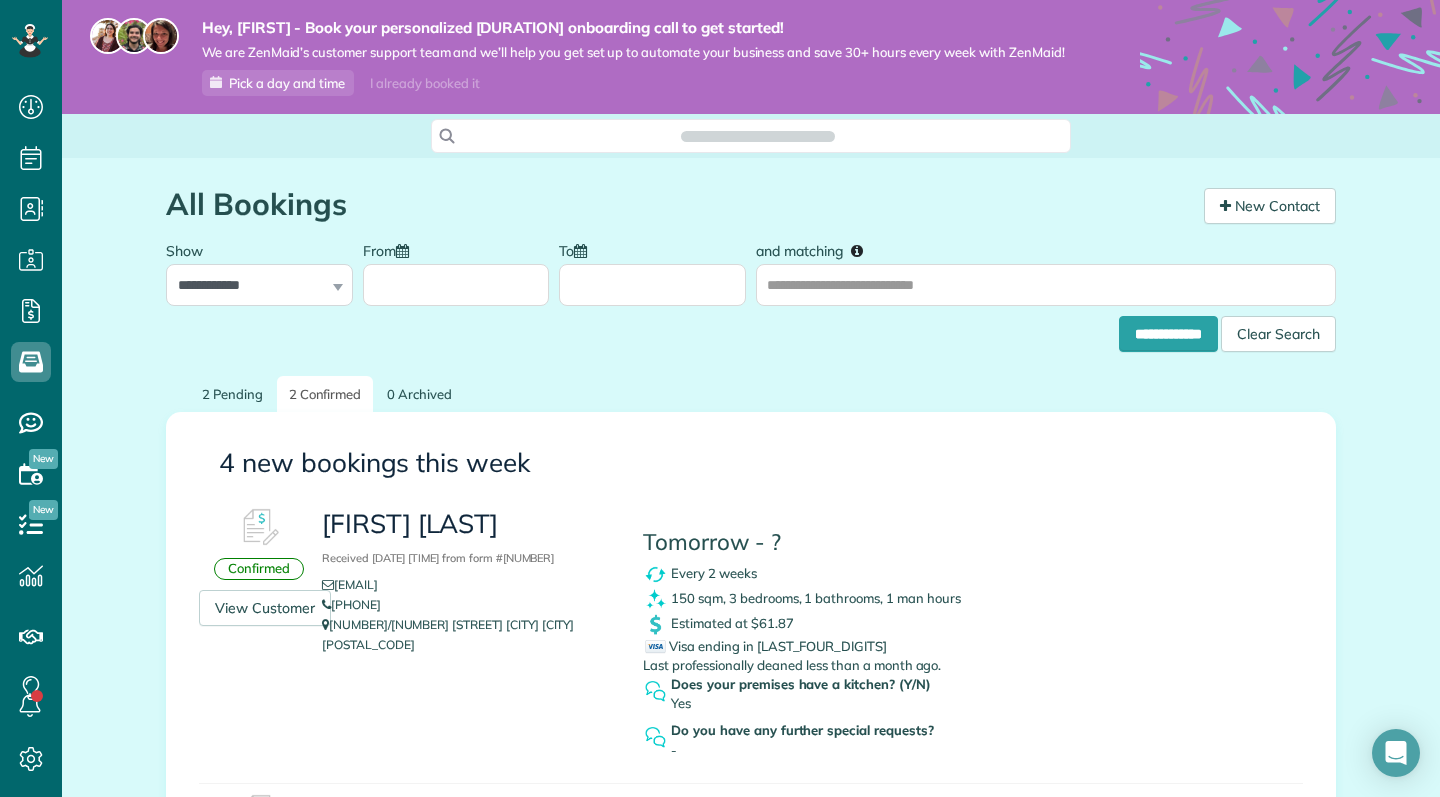 scroll, scrollTop: 0, scrollLeft: 0, axis: both 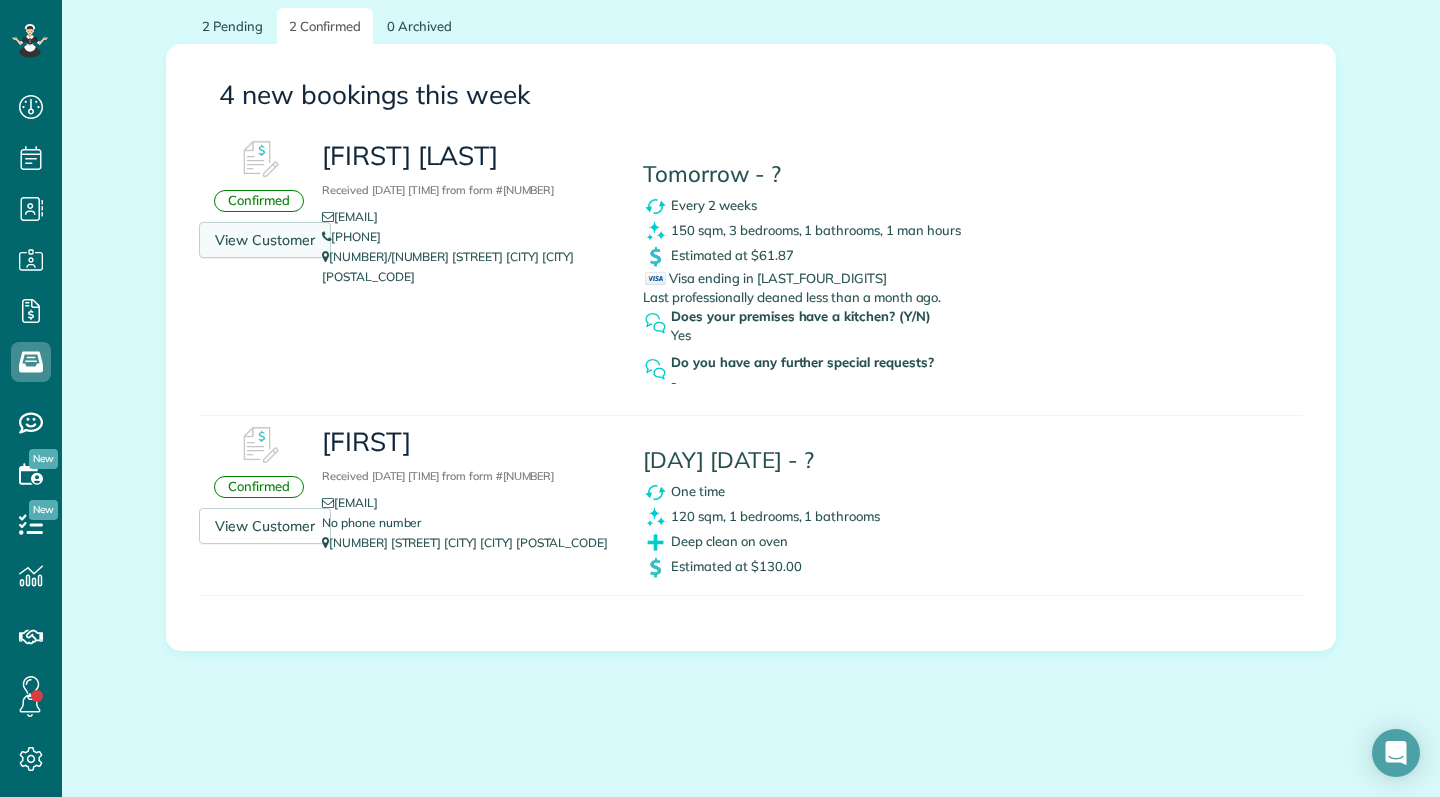 click on "View Customer" at bounding box center (265, 240) 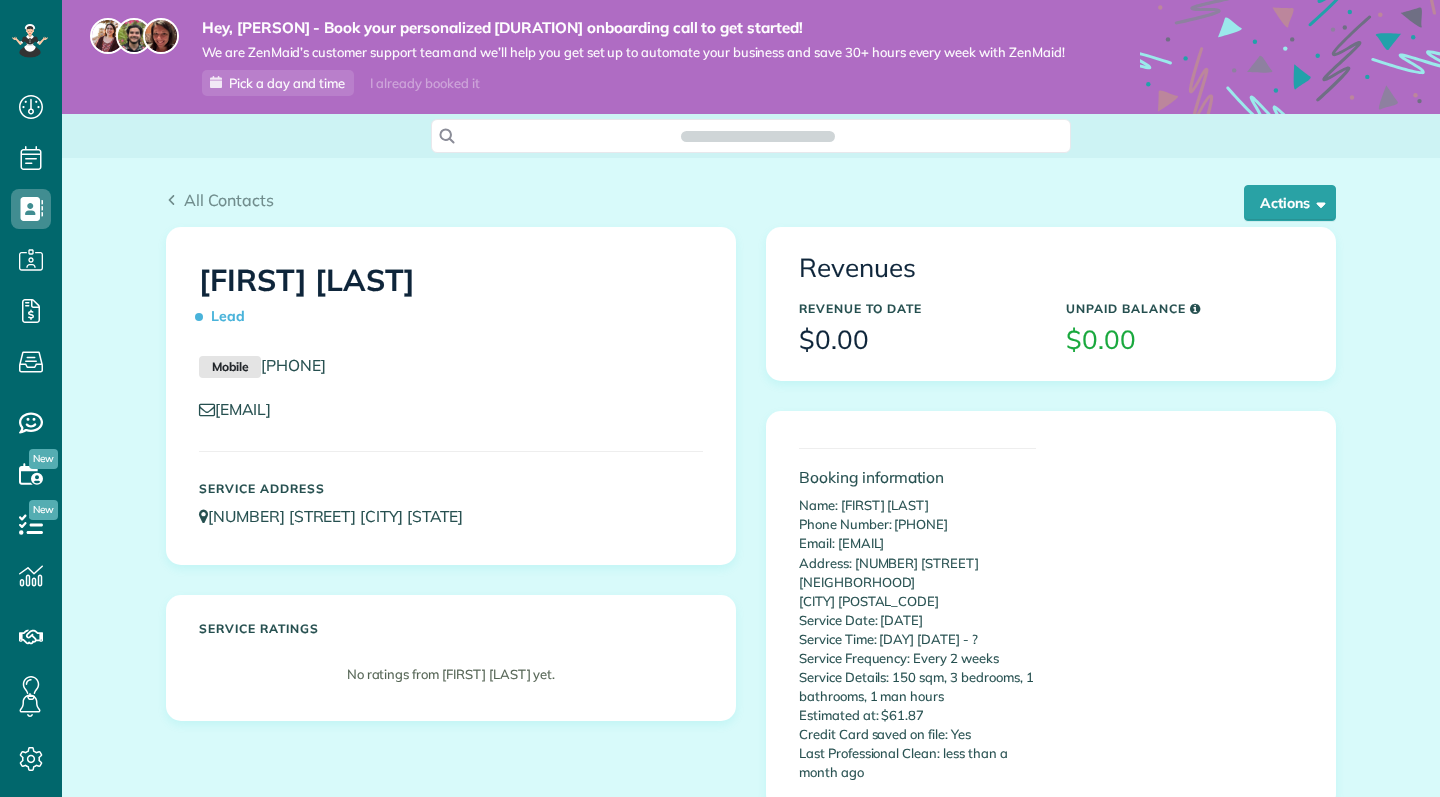 scroll, scrollTop: 0, scrollLeft: 0, axis: both 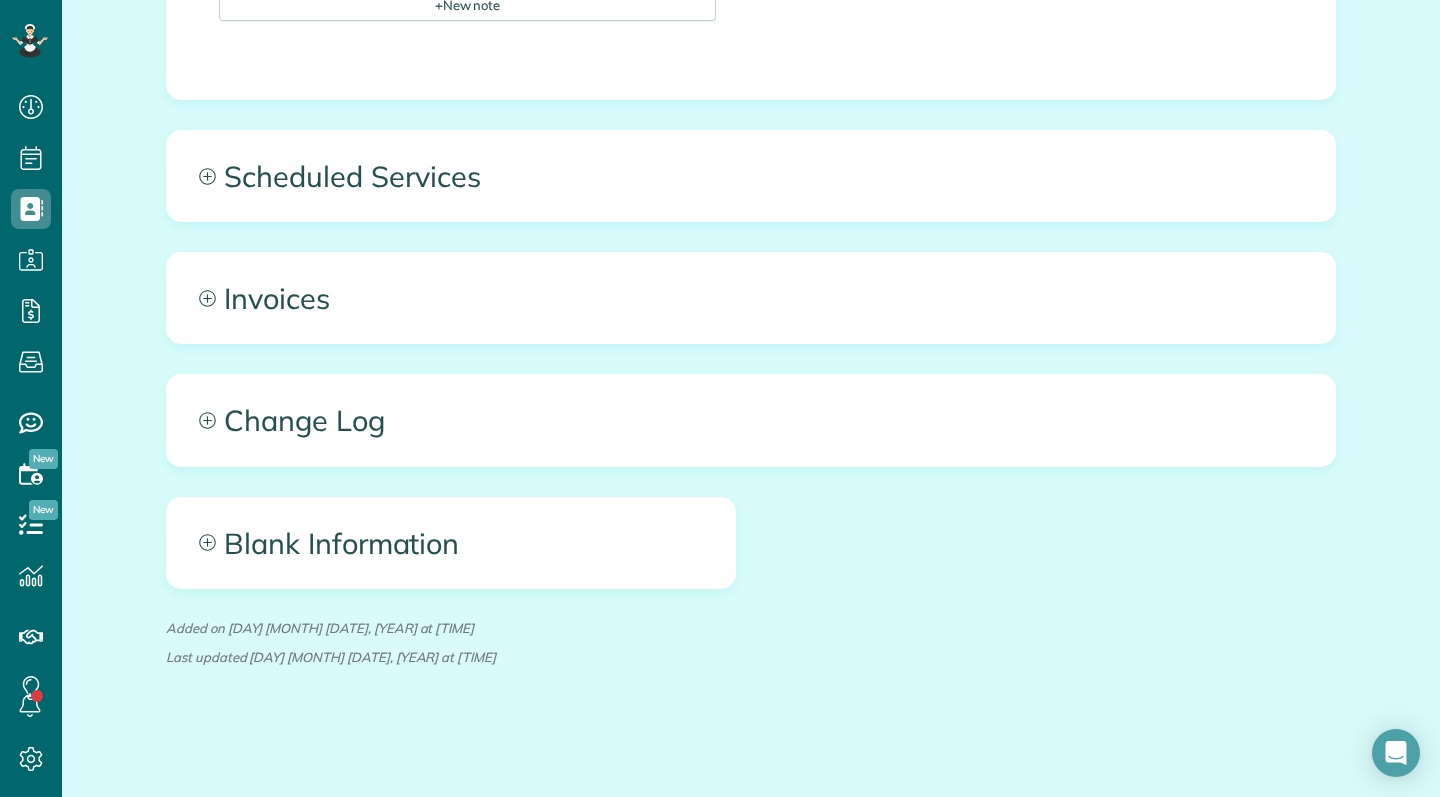 click on "Invoices" at bounding box center (751, 298) 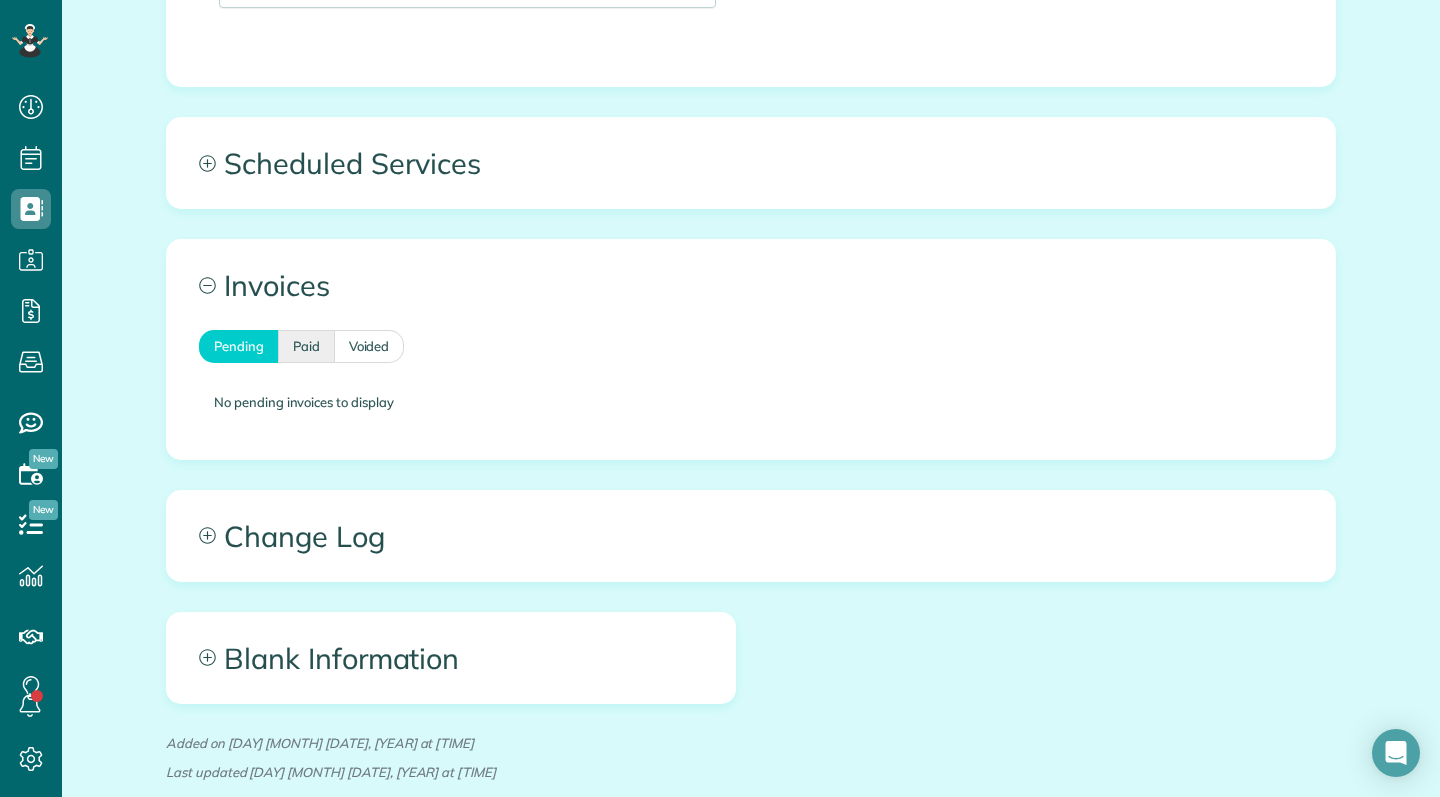 click on "Paid" at bounding box center [306, 346] 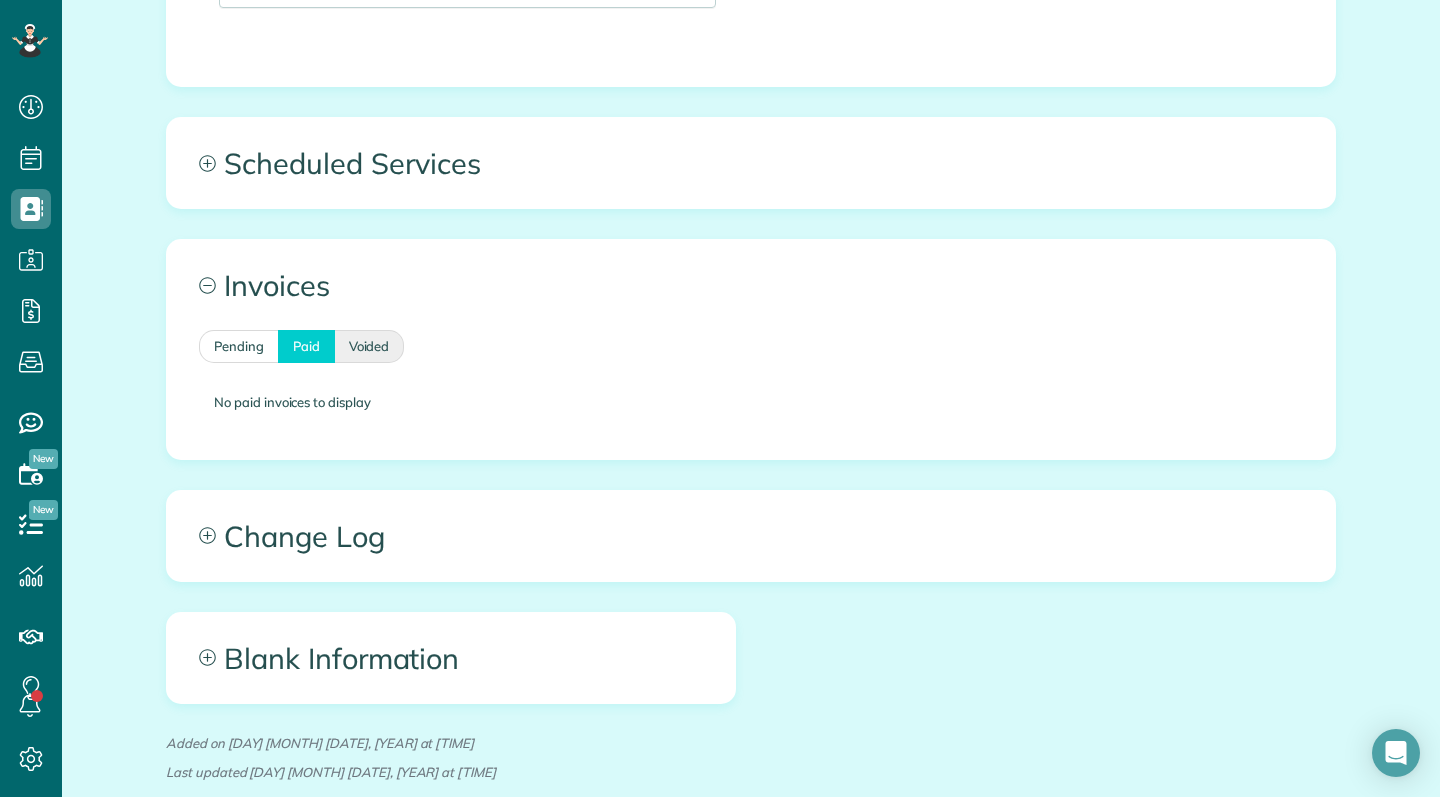 click on "Voided" at bounding box center [370, 346] 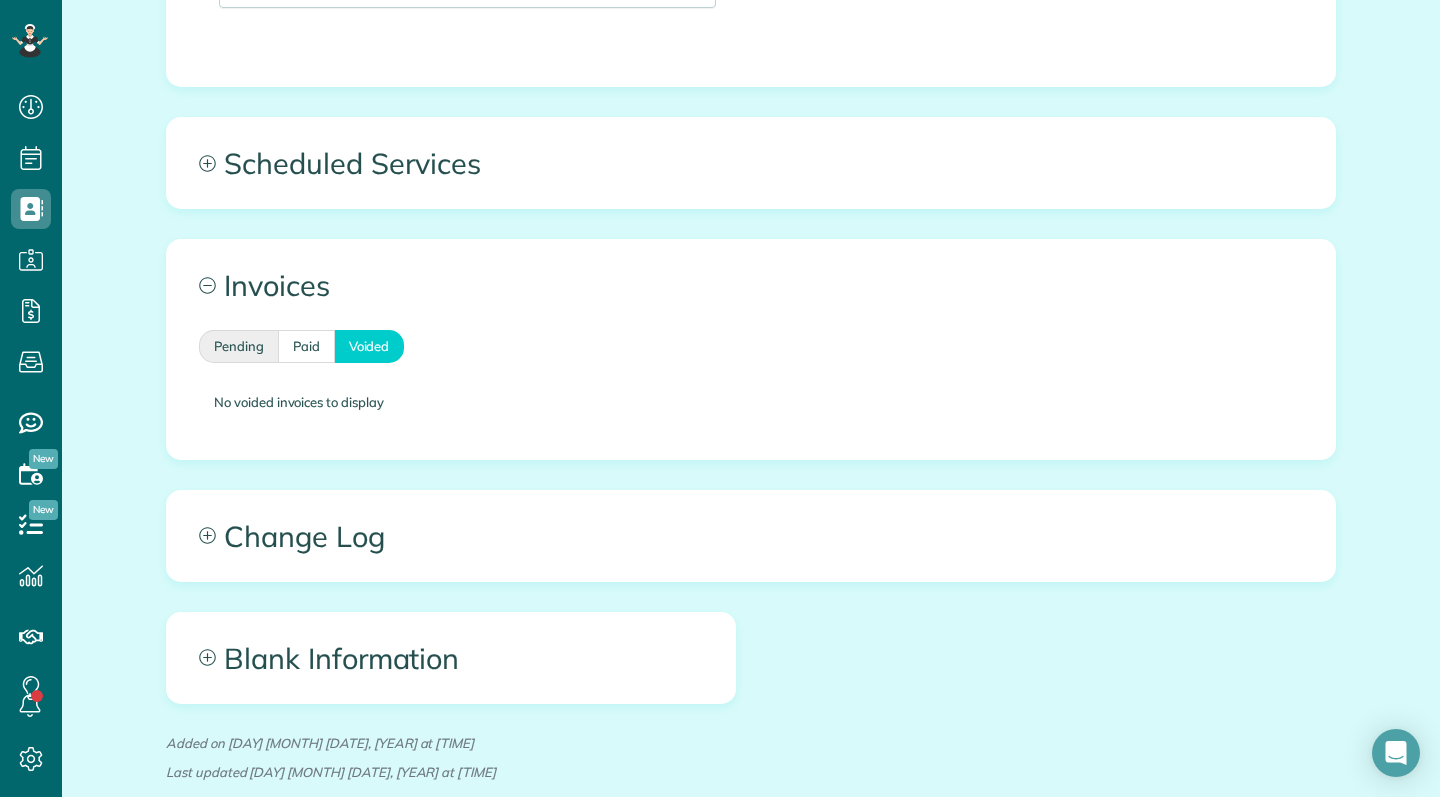click on "Pending" at bounding box center [238, 346] 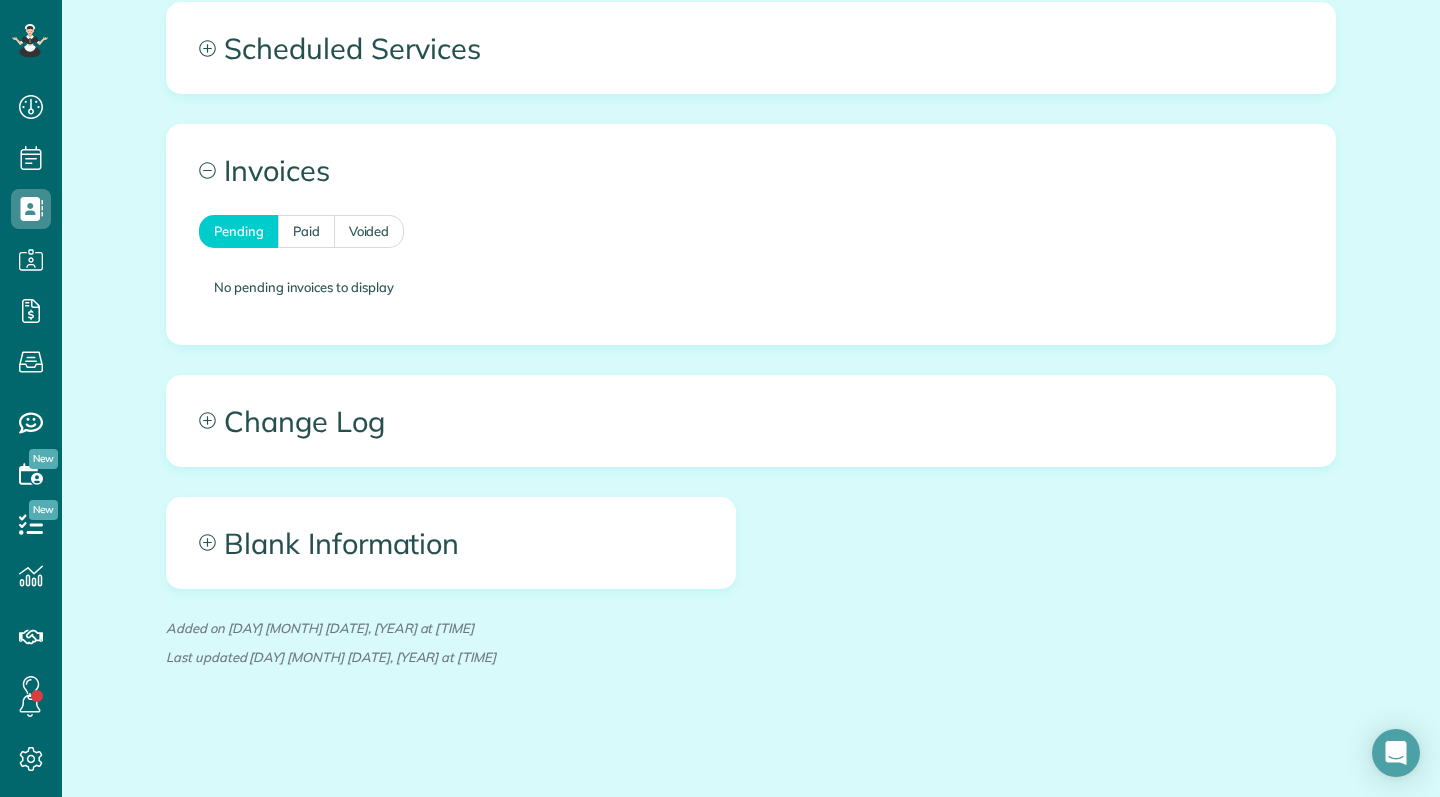 scroll, scrollTop: 1117, scrollLeft: 0, axis: vertical 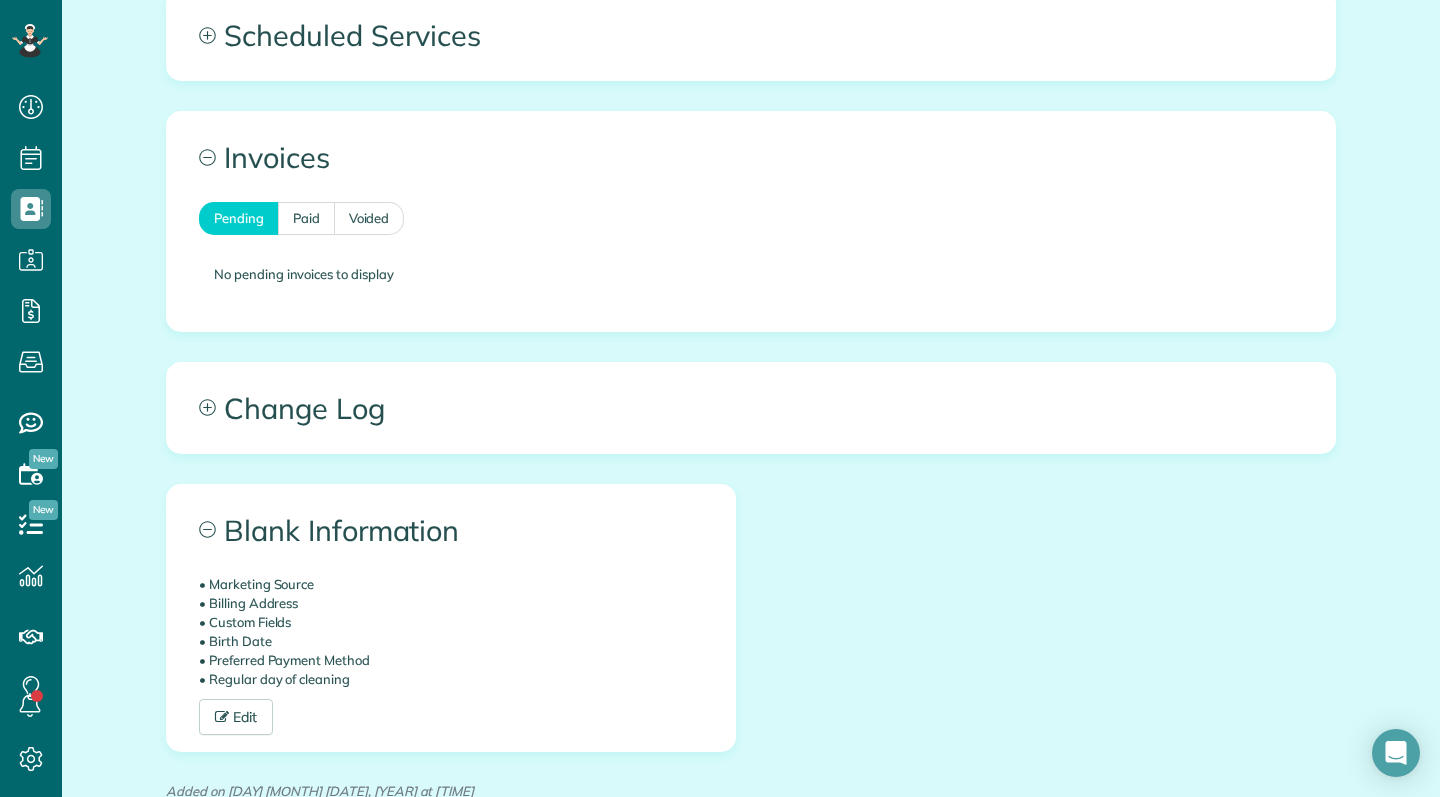 click 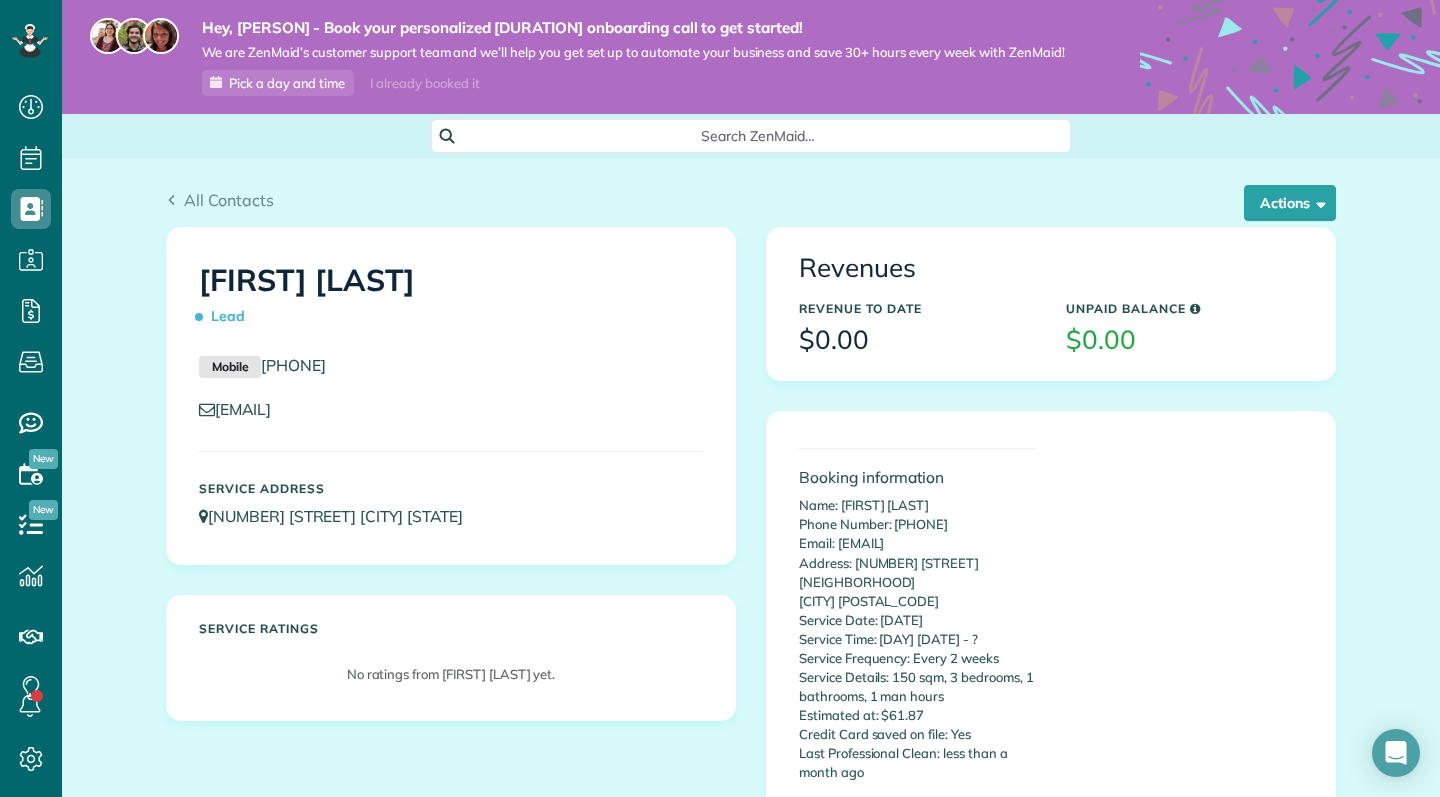 scroll, scrollTop: 0, scrollLeft: 0, axis: both 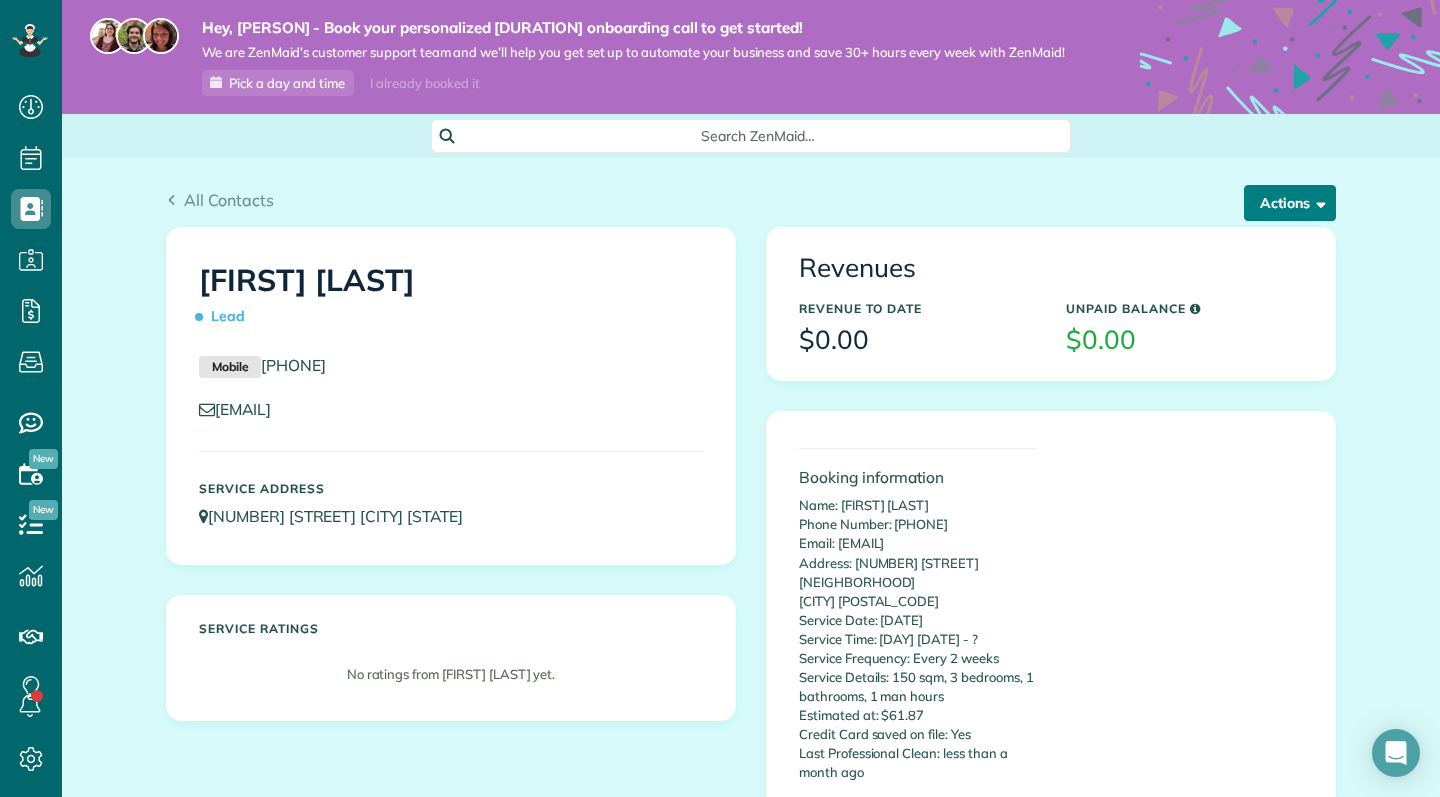 click on "Actions" at bounding box center (1290, 203) 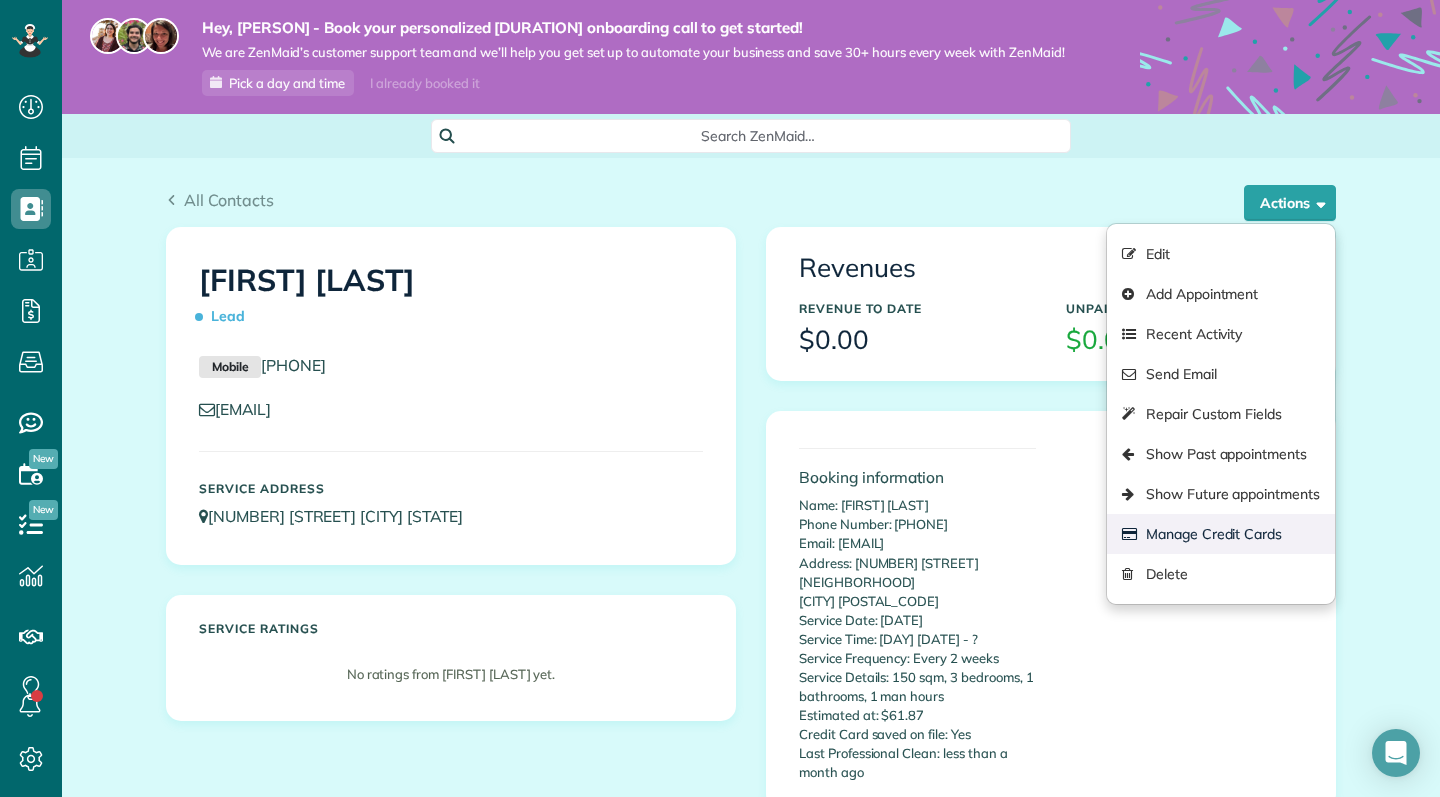 click on "Manage Credit Cards" at bounding box center [1221, 534] 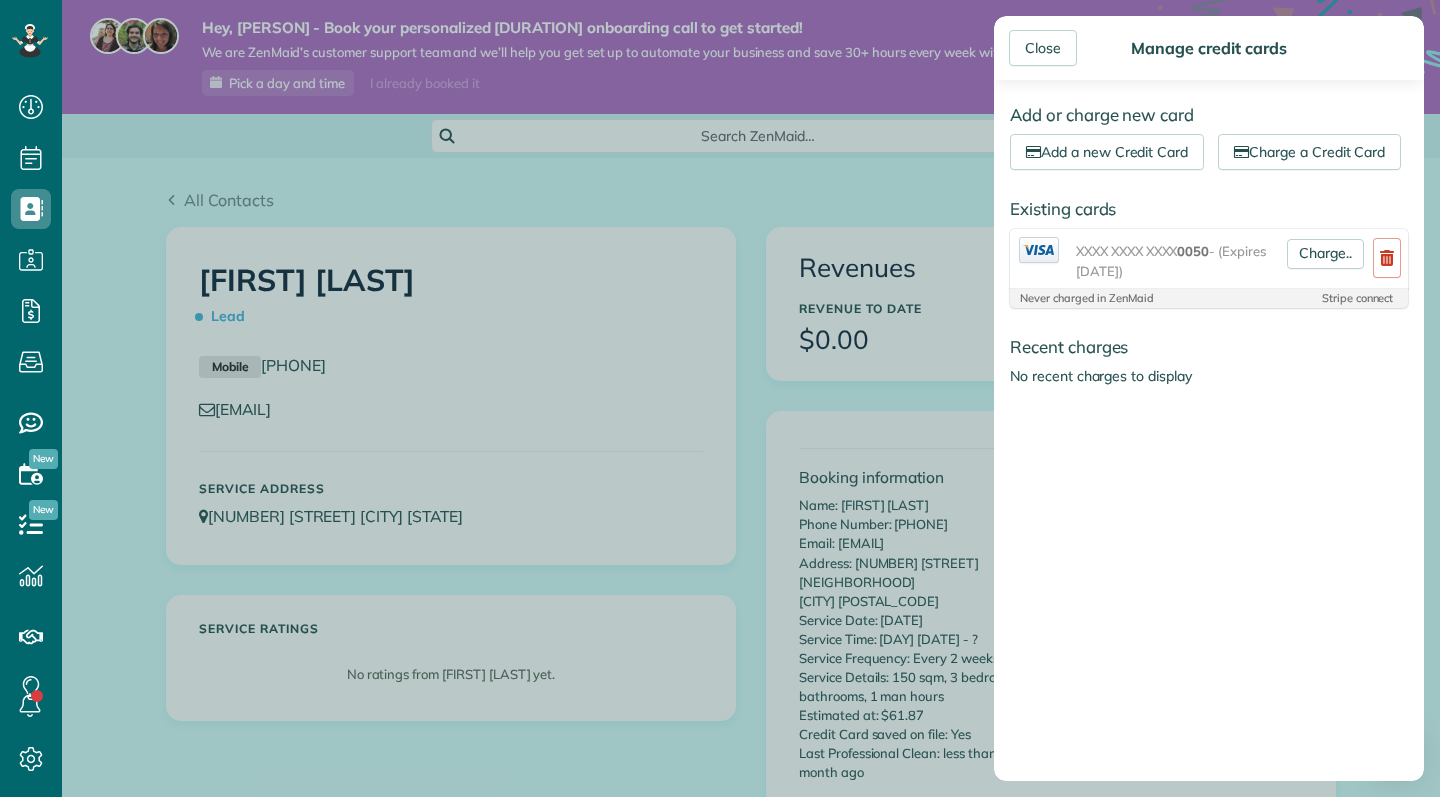 click on "XXXX XXXX XXXX  0050  - (Expires [DATE])" at bounding box center [720, 398] 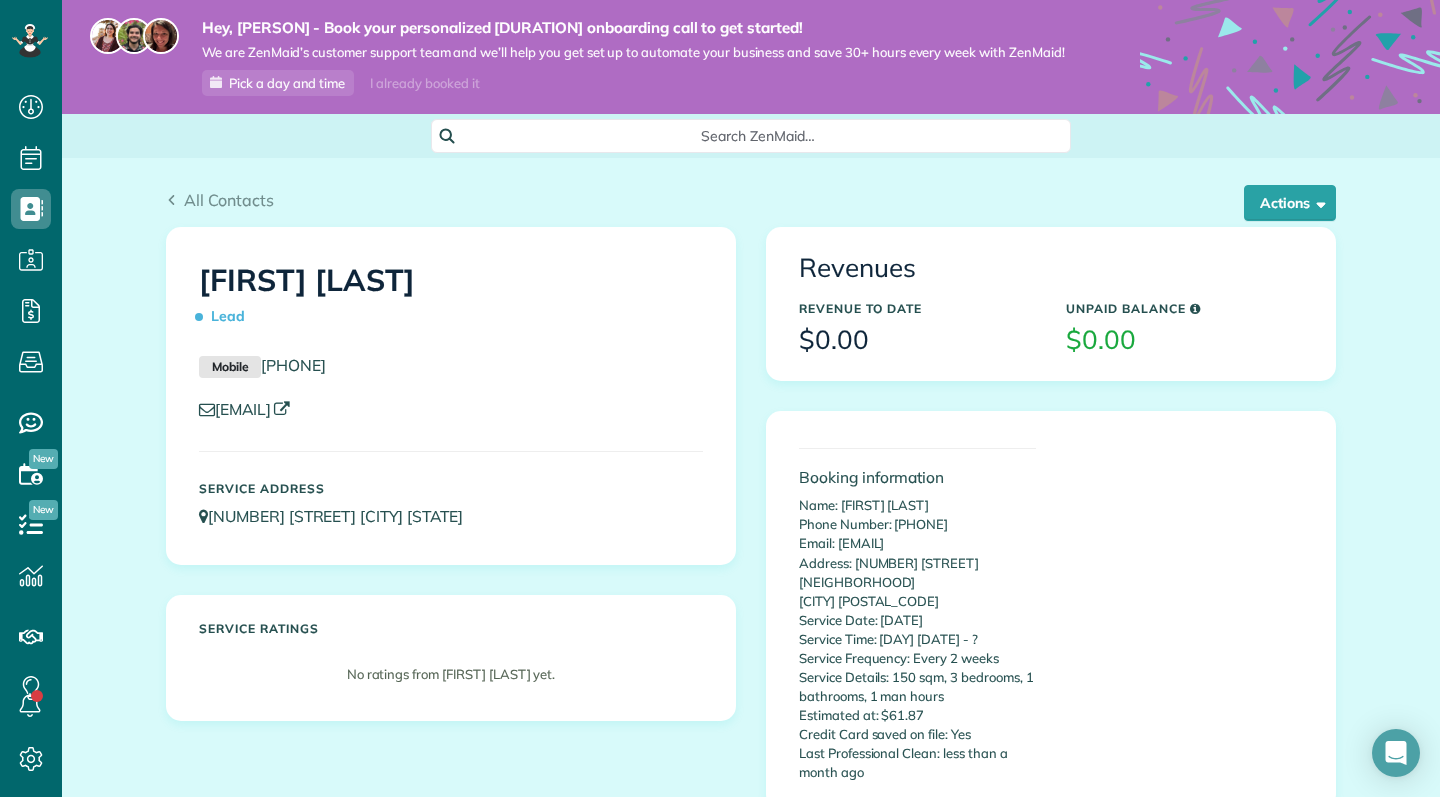 click on "[EMAIL]" at bounding box center (244, 409) 